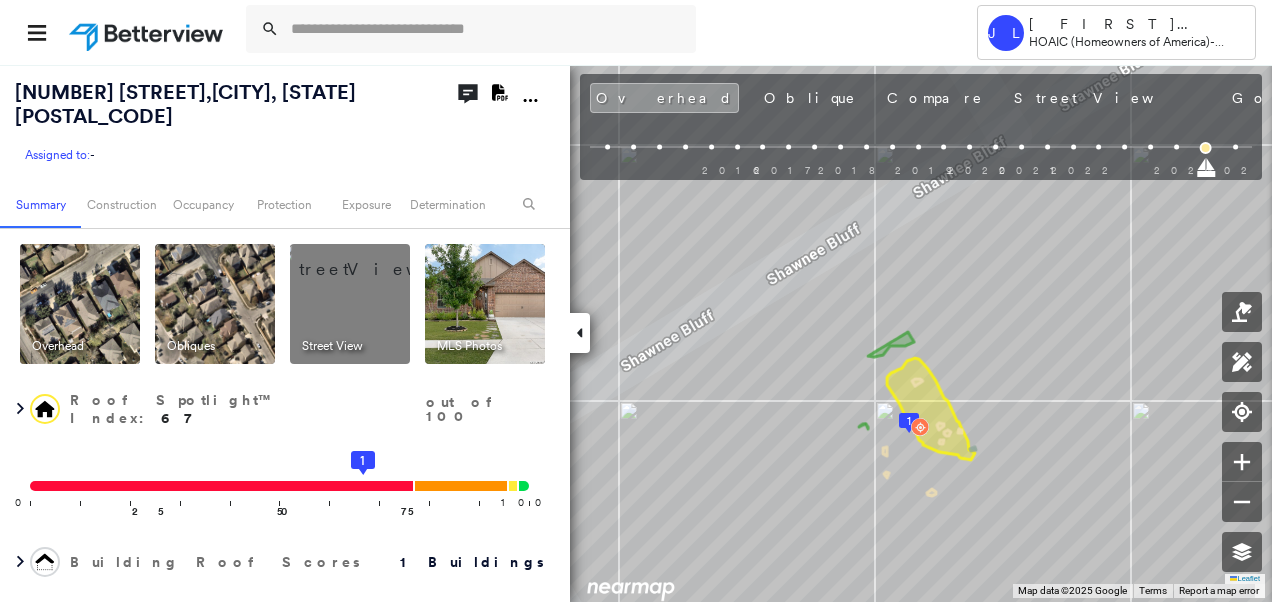 scroll, scrollTop: 0, scrollLeft: 0, axis: both 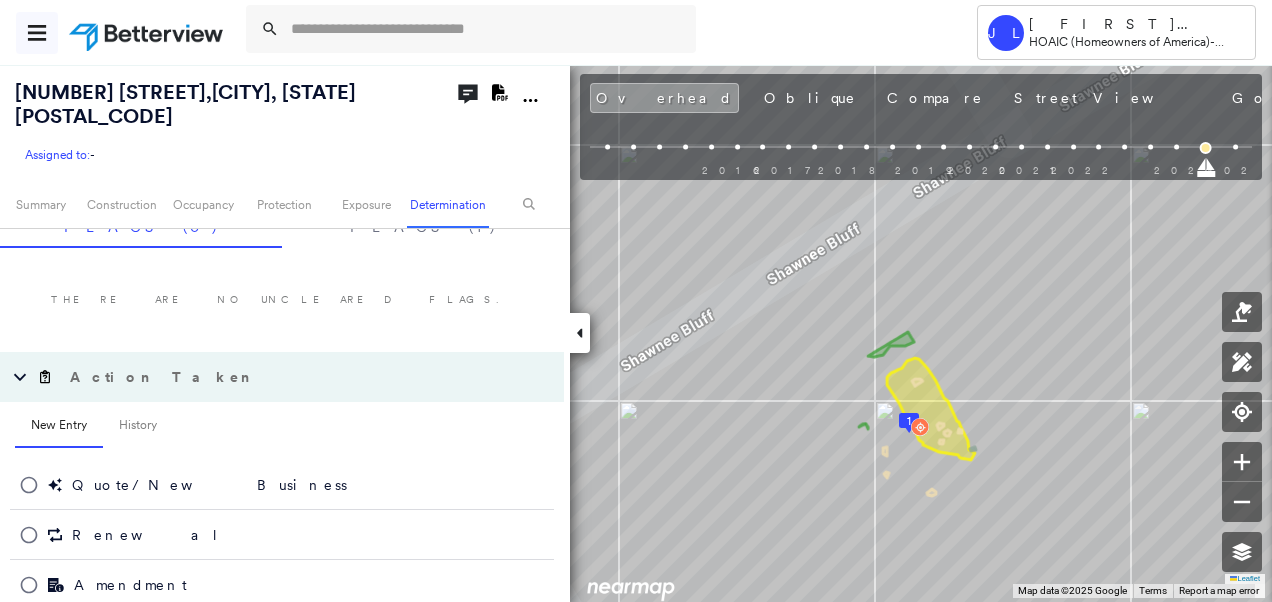 click 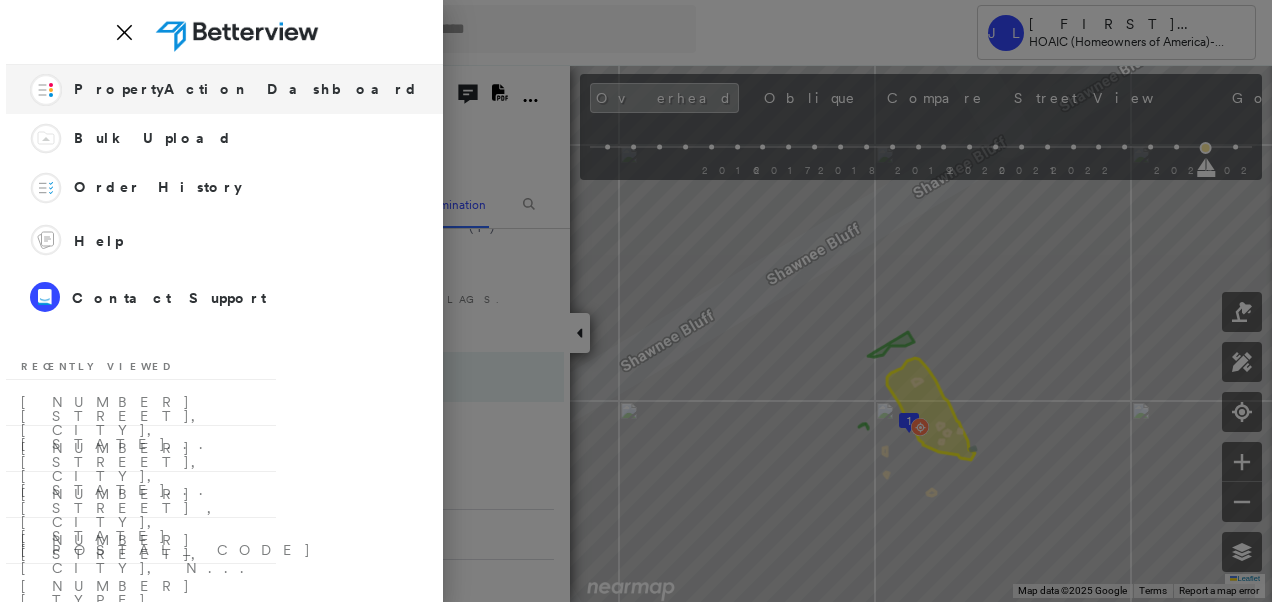 click on "PropertyAction Dashboard" at bounding box center [246, 89] 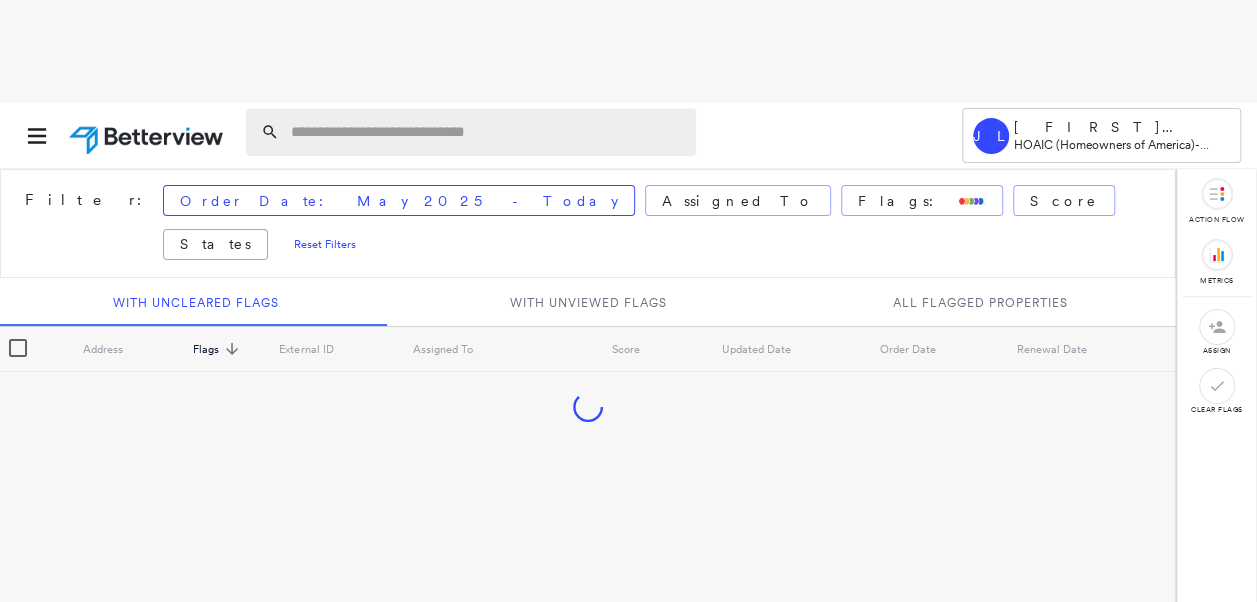 paste on "**********" 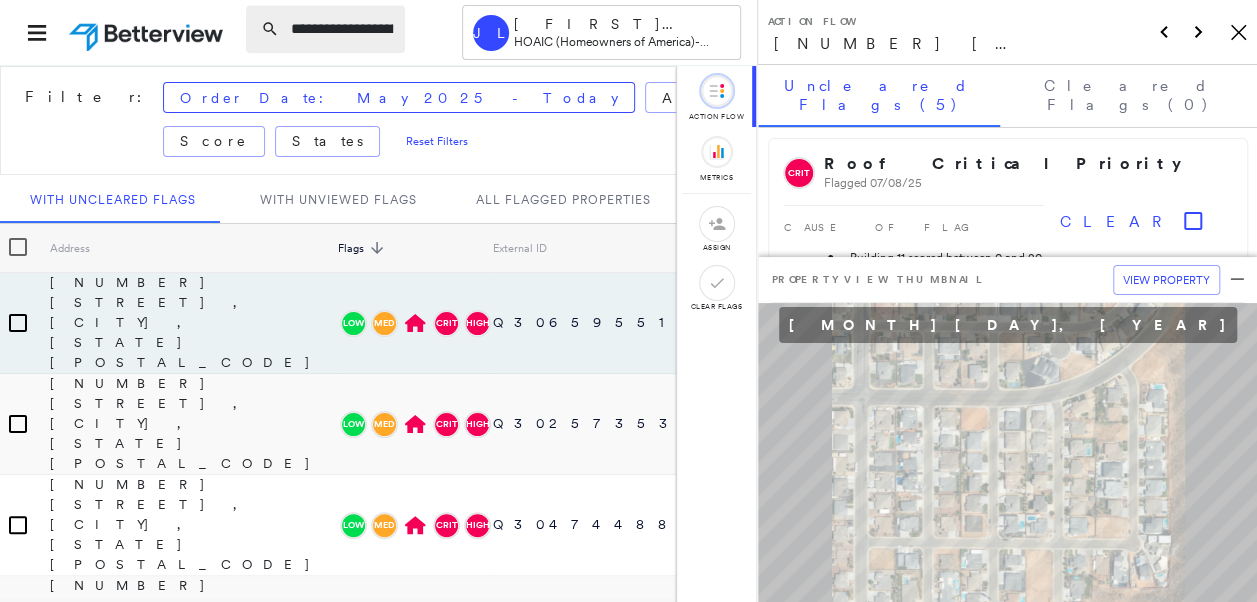 click on "**********" at bounding box center [342, 29] 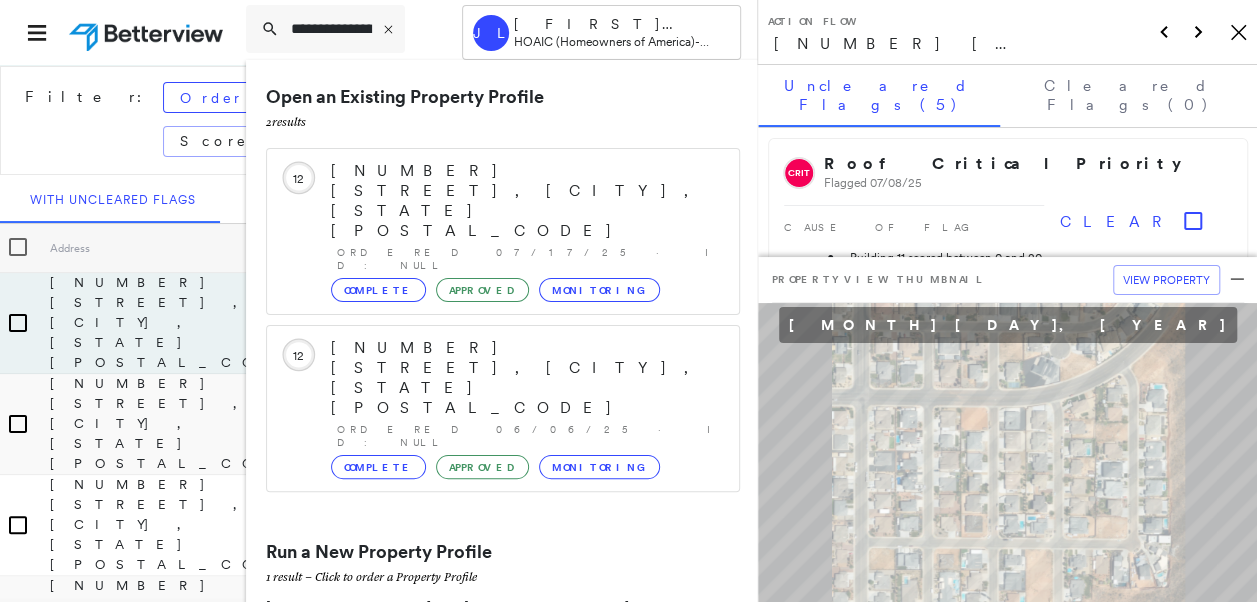 type on "**********" 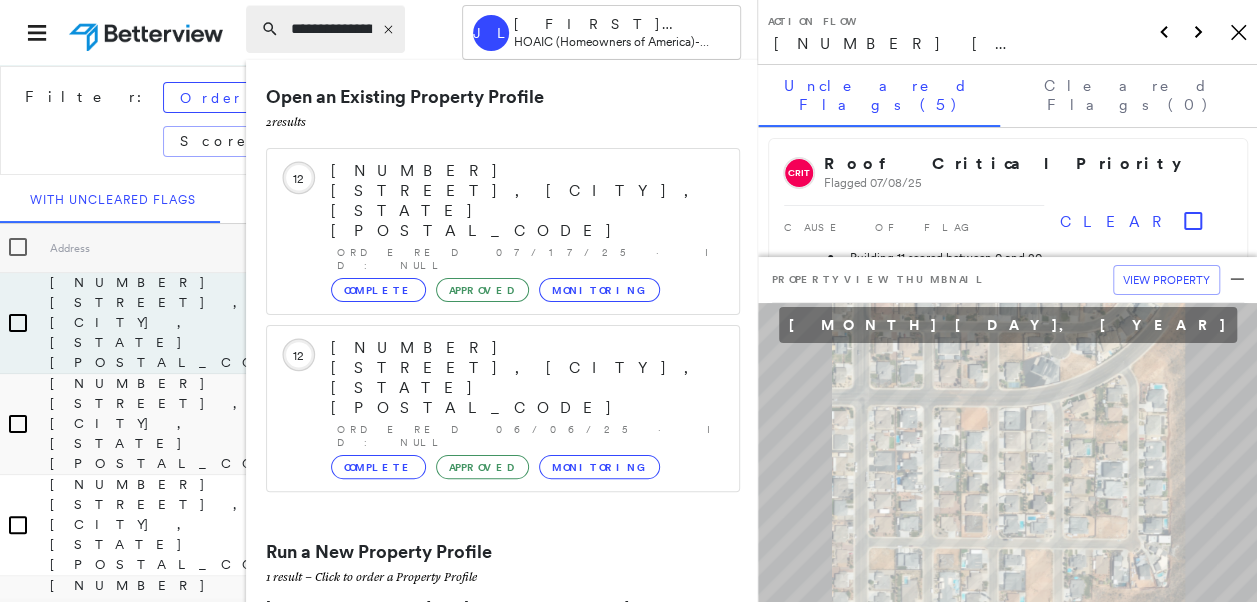 click on "**********" at bounding box center [331, 29] 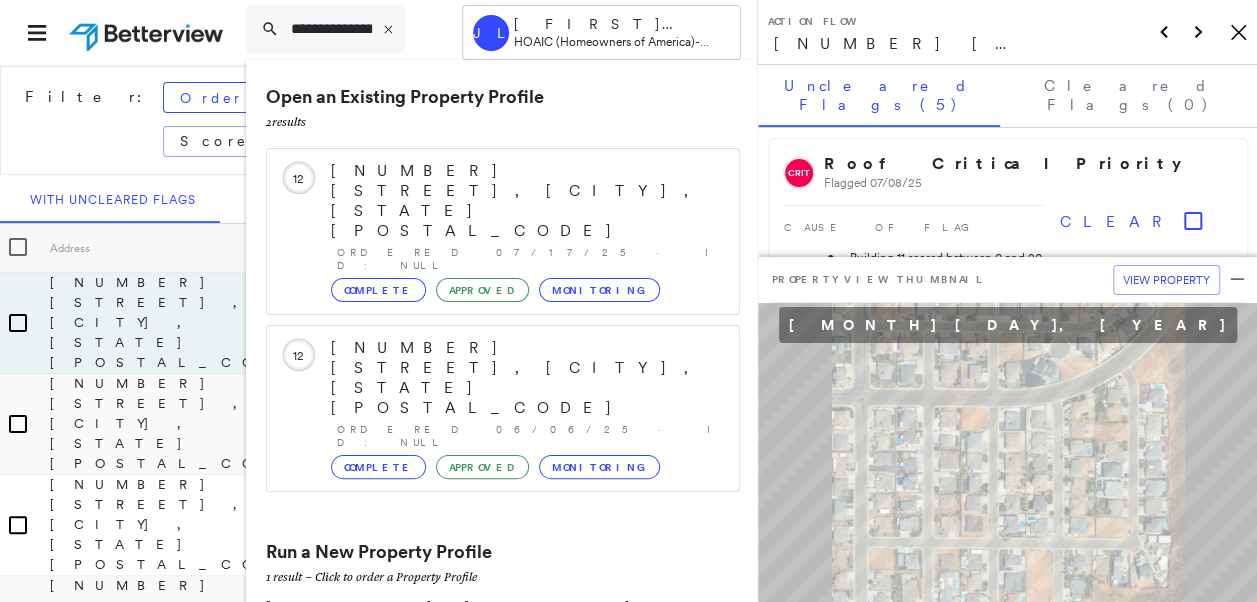 drag, startPoint x: 368, startPoint y: 24, endPoint x: 220, endPoint y: 26, distance: 148.01352 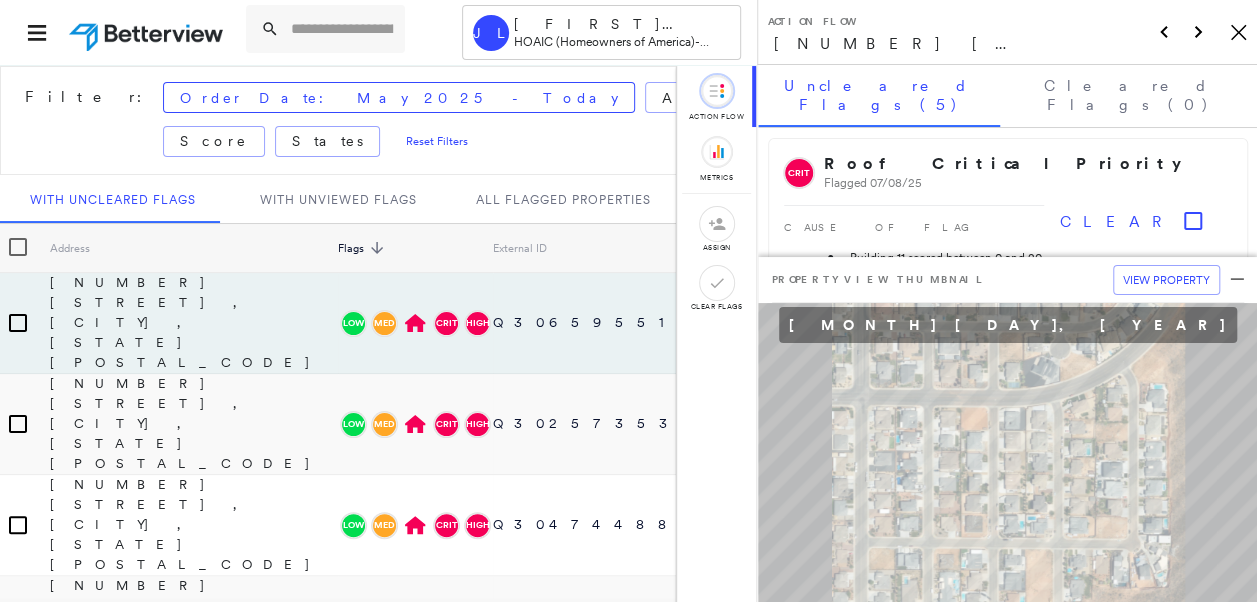 paste on "**********" 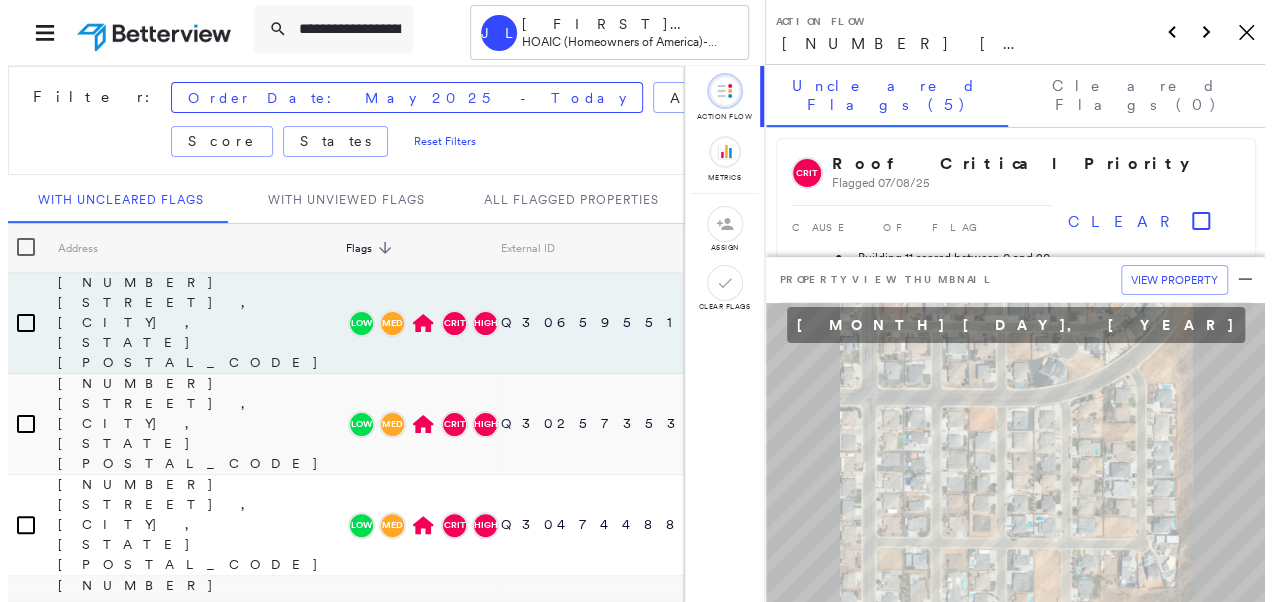 scroll, scrollTop: 0, scrollLeft: 176, axis: horizontal 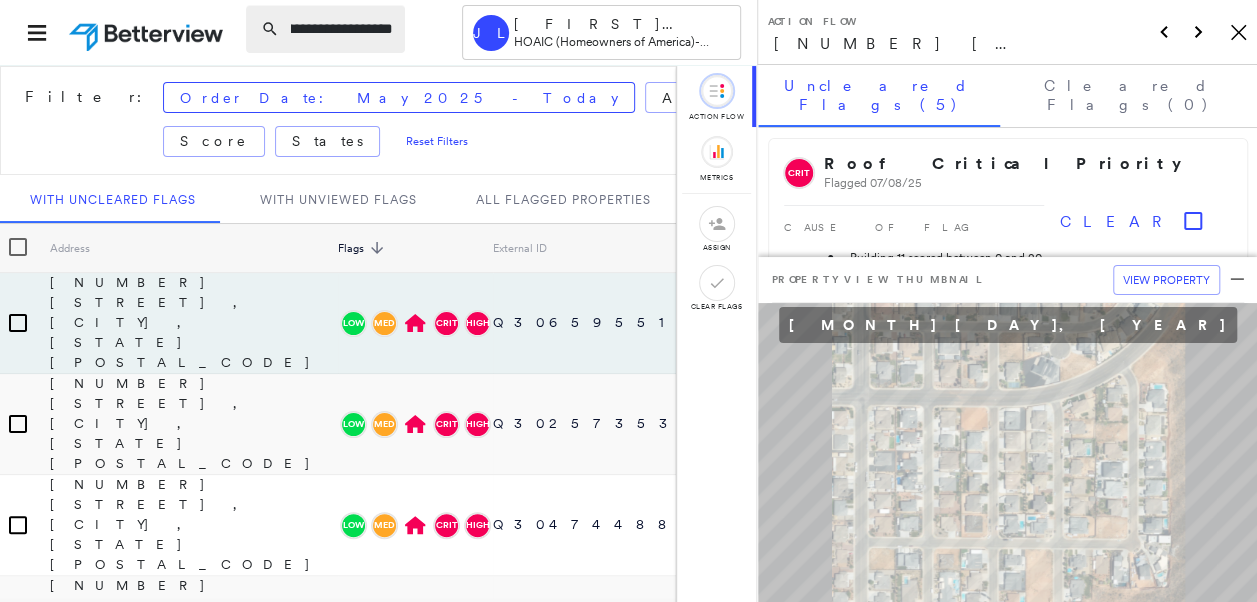click on "**********" at bounding box center (342, 29) 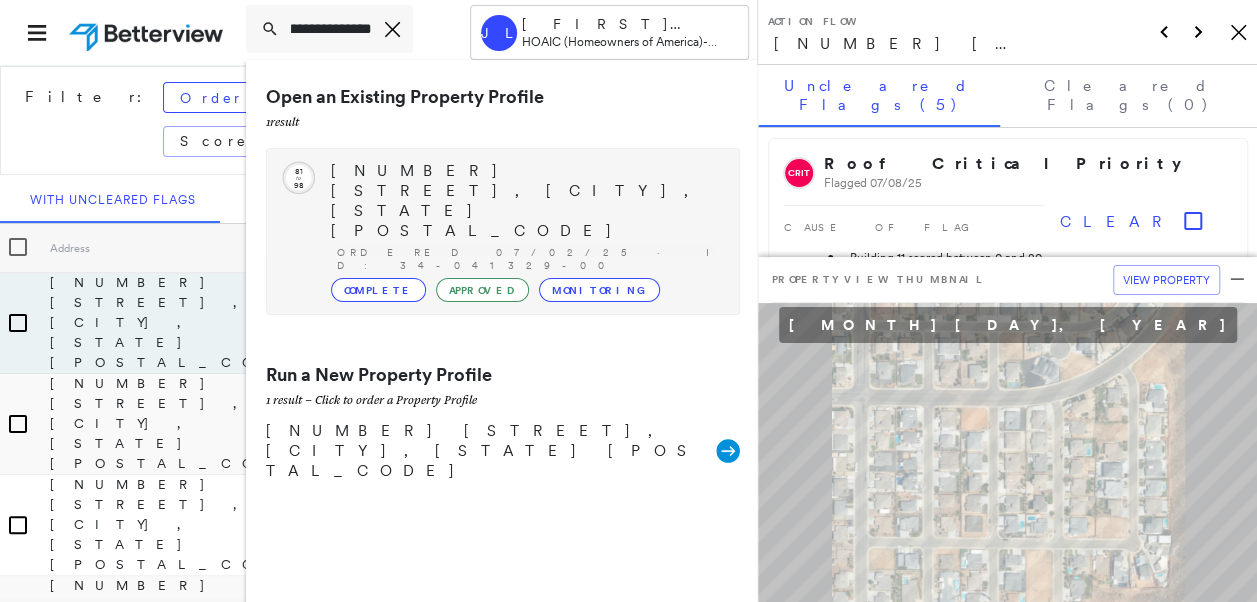 type on "**********" 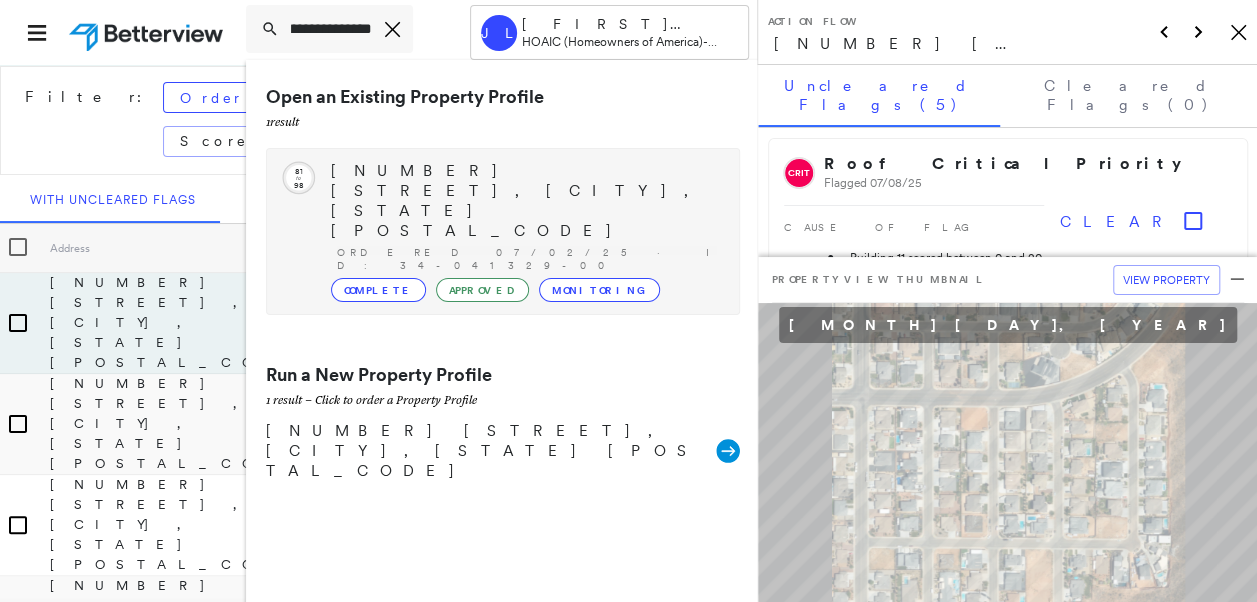 click on "[NUMBER]  [STREET], [CITY], [STATE] [POSTAL_CODE]" at bounding box center (525, 201) 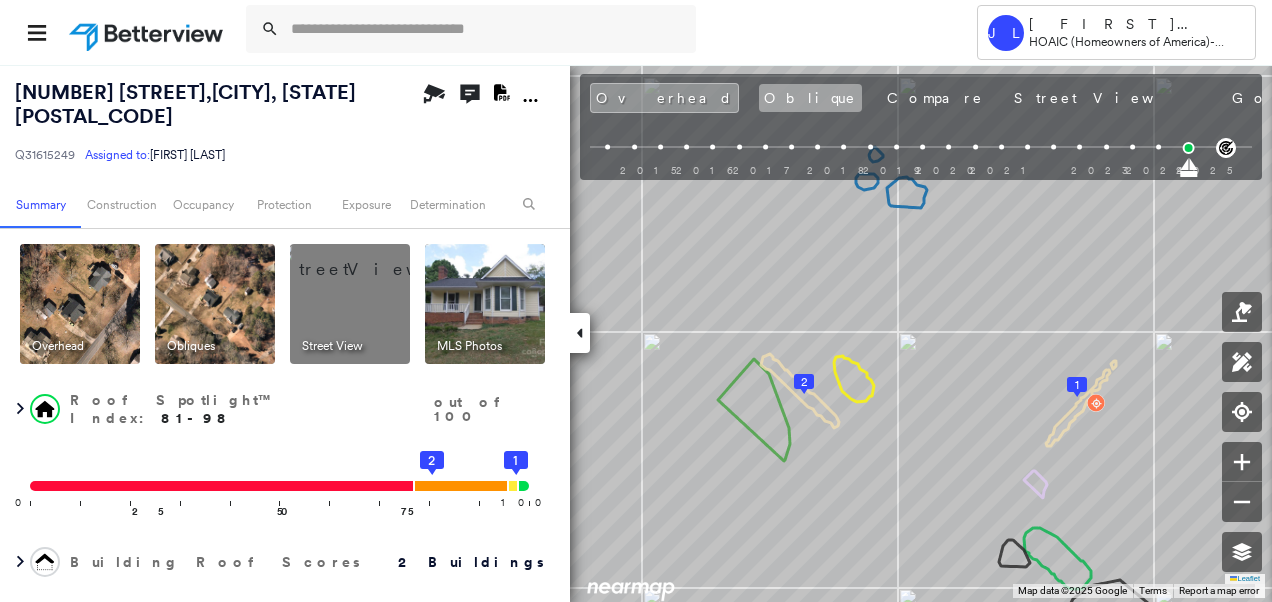 click on "Oblique" at bounding box center [810, 98] 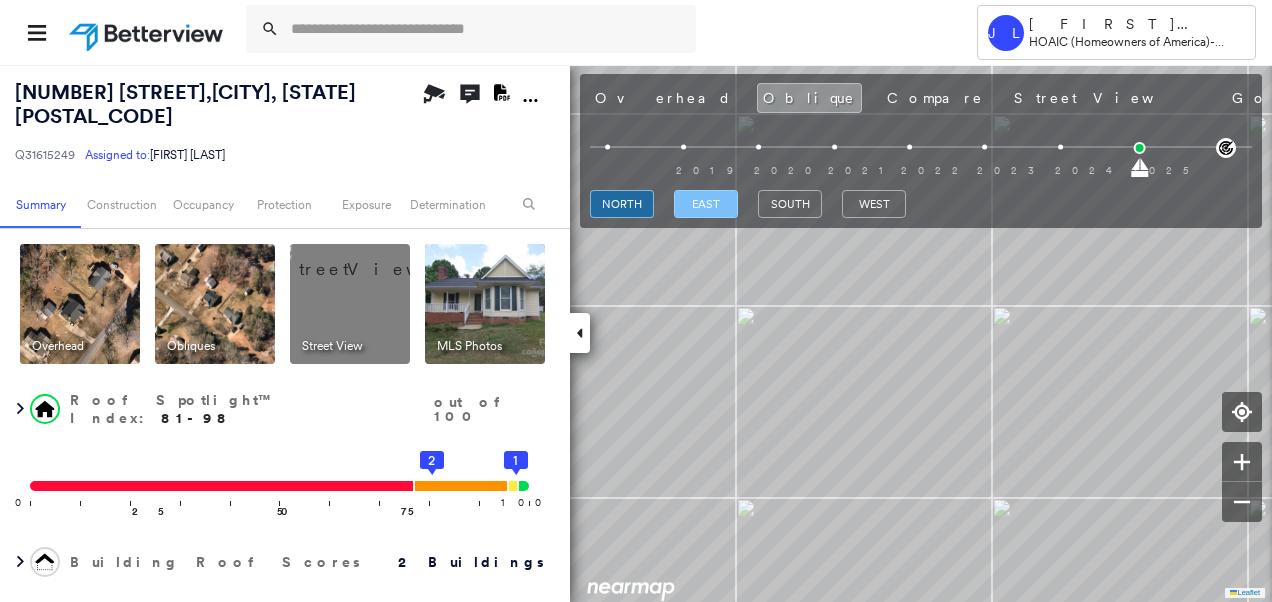 click on "east" at bounding box center (706, 204) 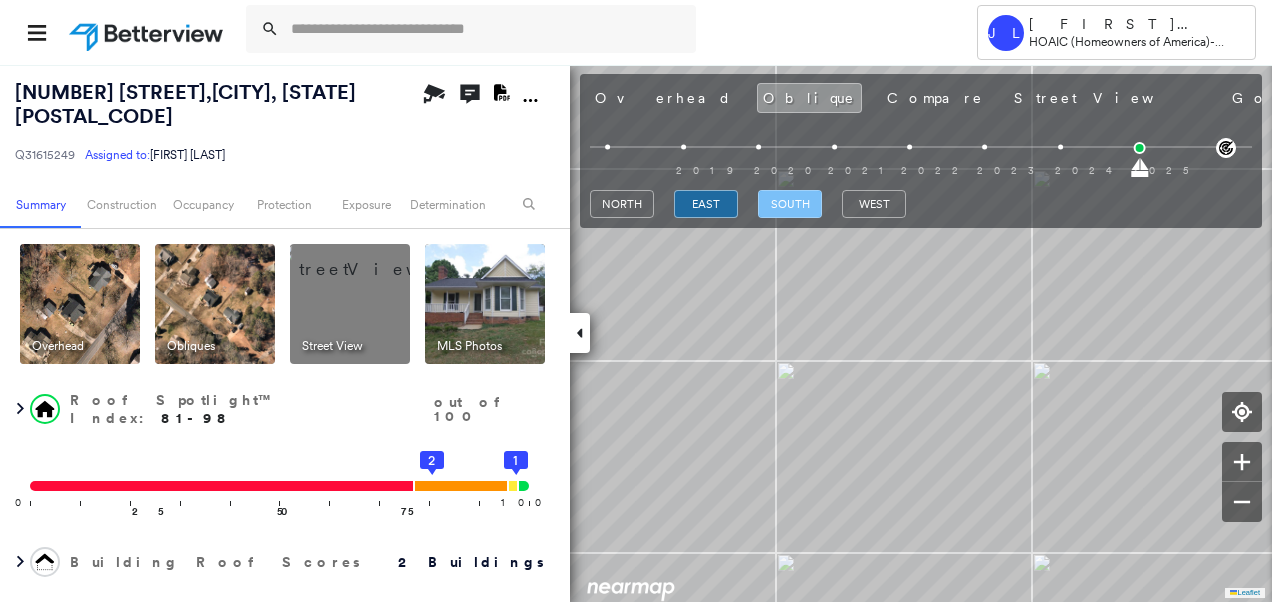 click on "south" at bounding box center [790, 204] 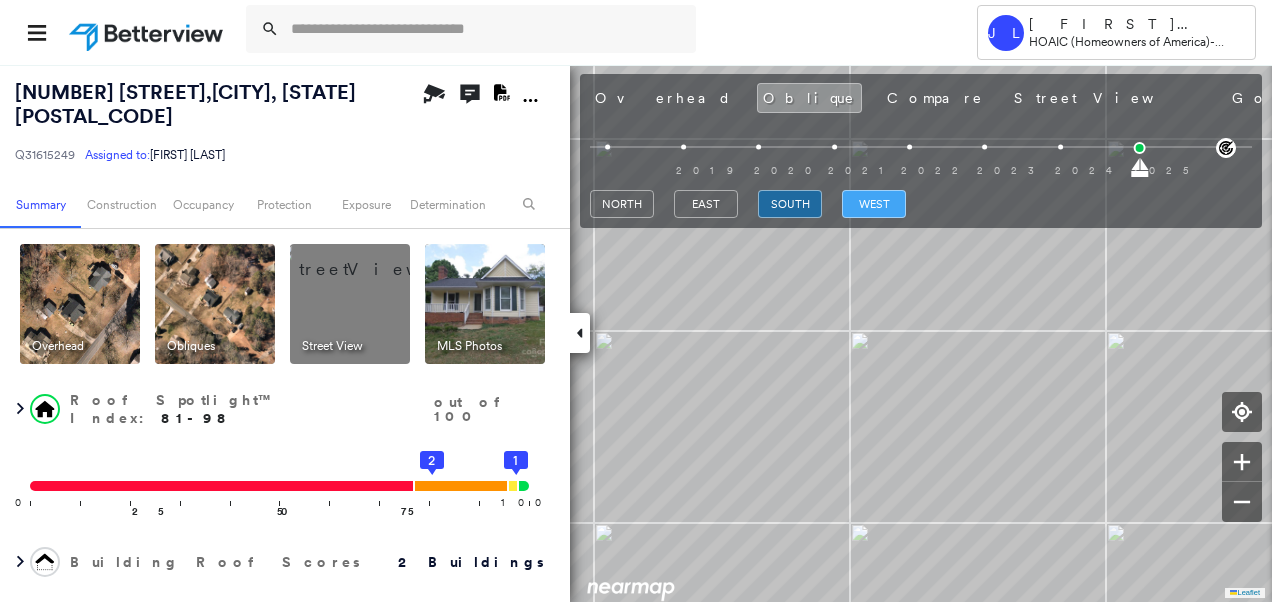 click on "west" at bounding box center (874, 204) 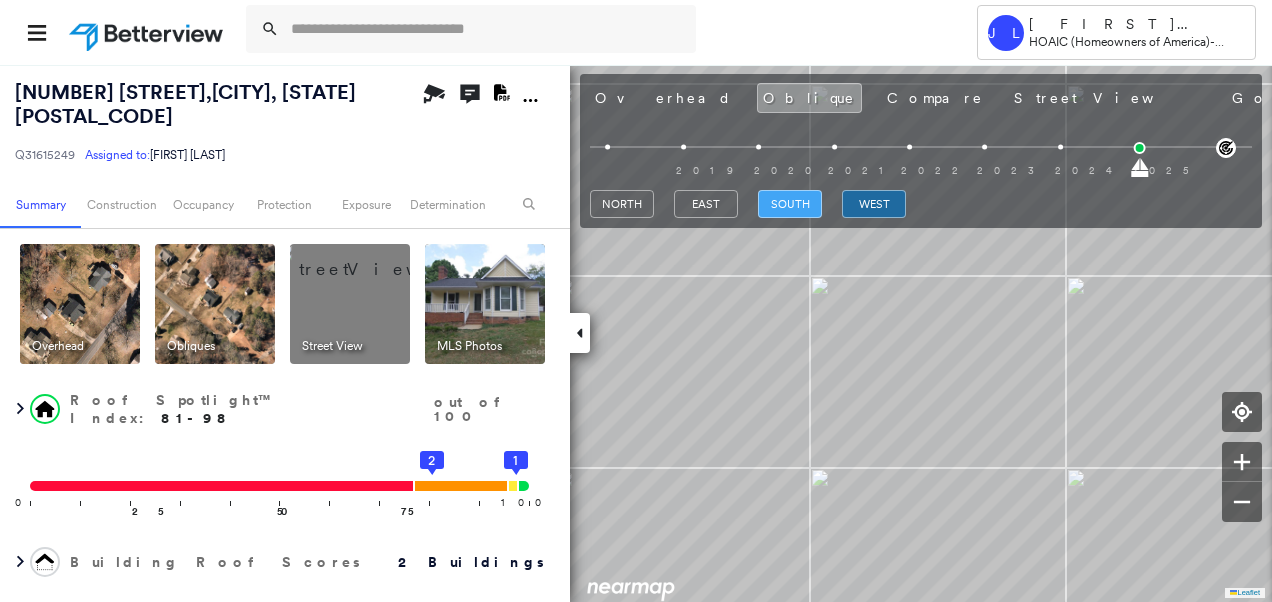 click on "south" at bounding box center (790, 204) 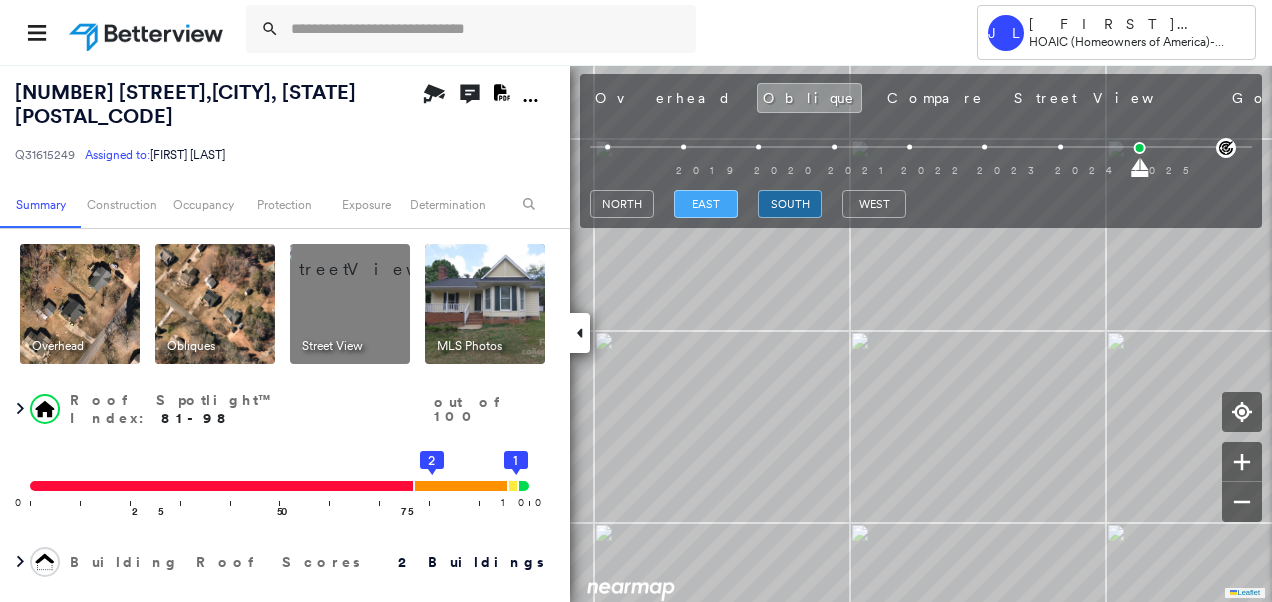 click on "east" at bounding box center [706, 204] 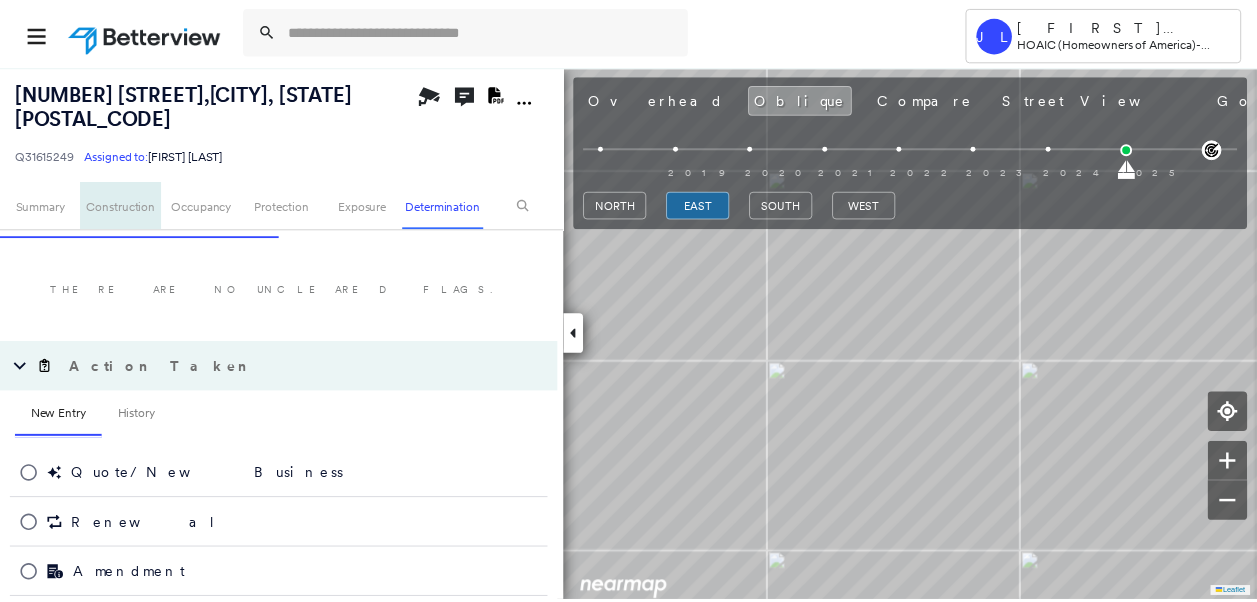 scroll, scrollTop: 1900, scrollLeft: 0, axis: vertical 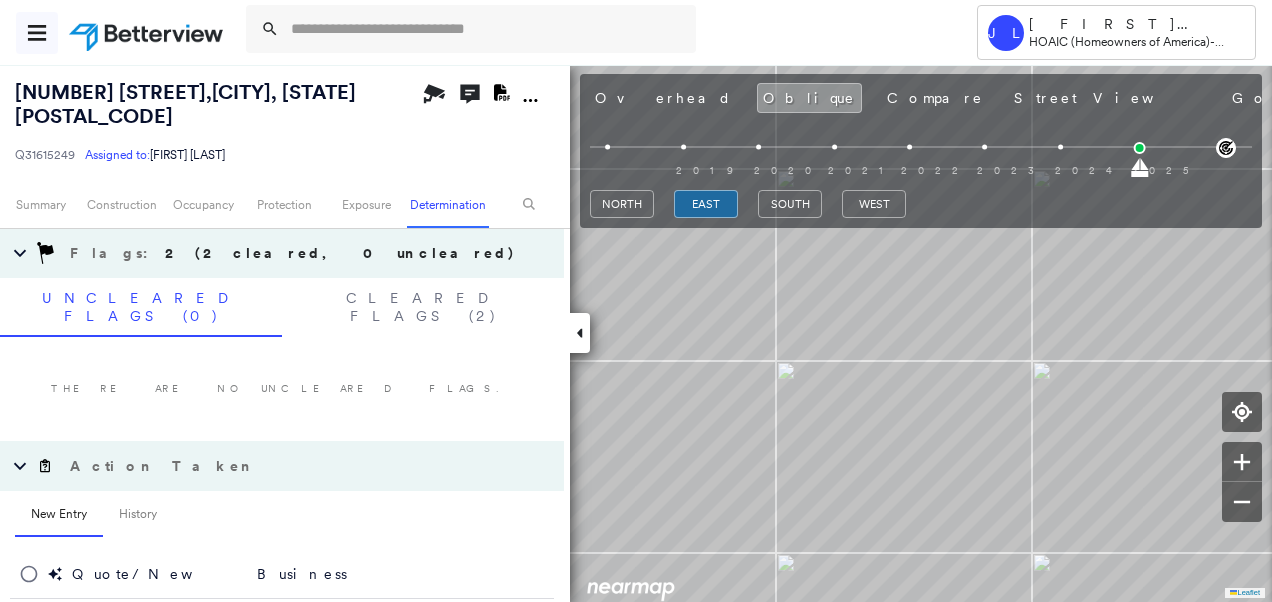 click at bounding box center [37, 33] 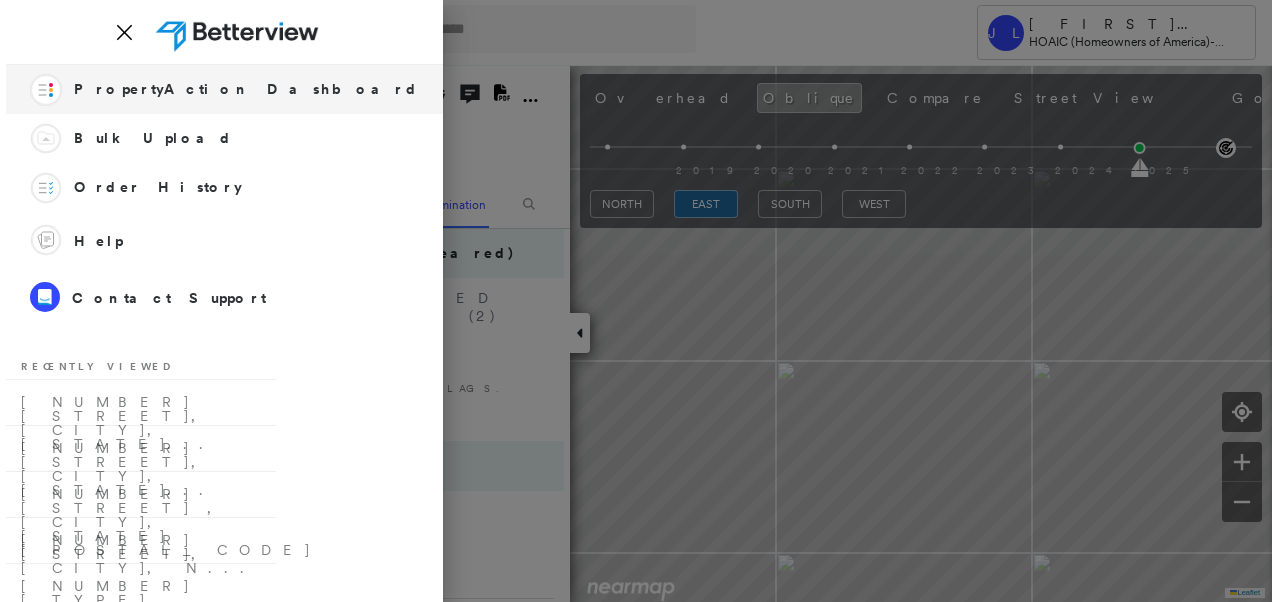 click on "PropertyAction Dashboard" at bounding box center [246, 89] 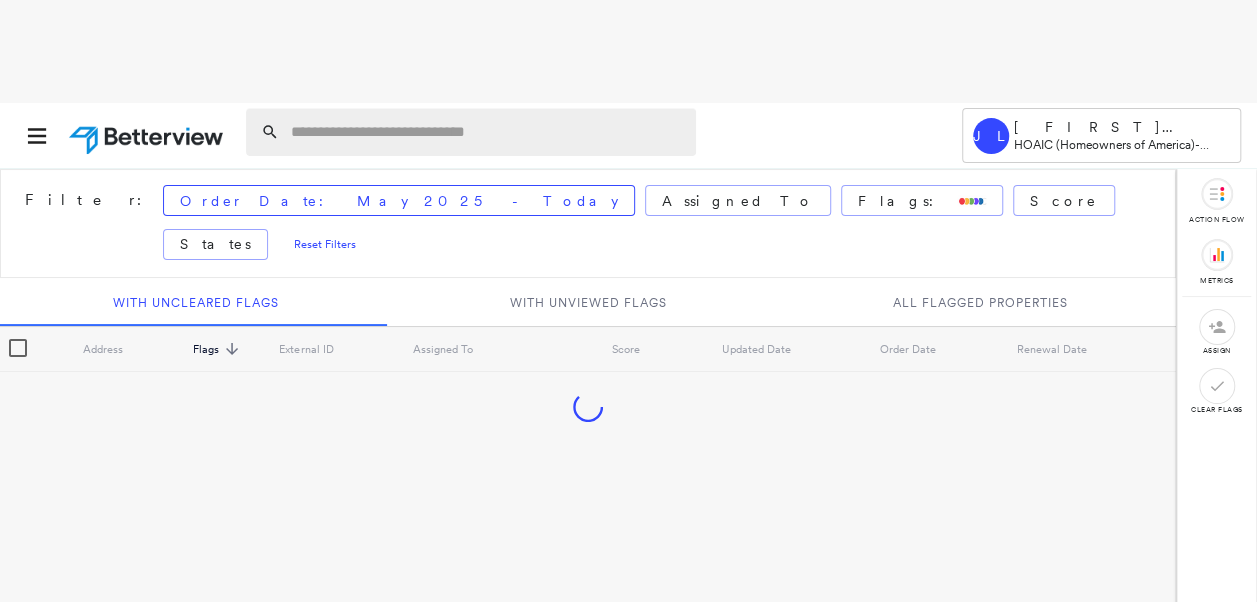 click at bounding box center [487, 132] 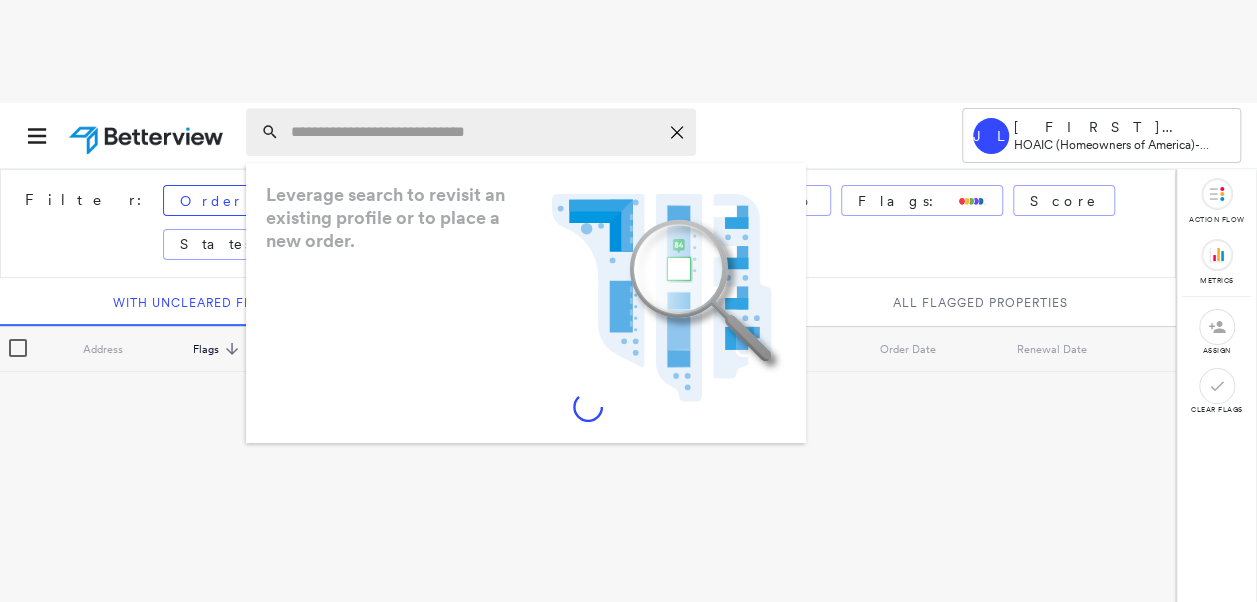 paste on "**********" 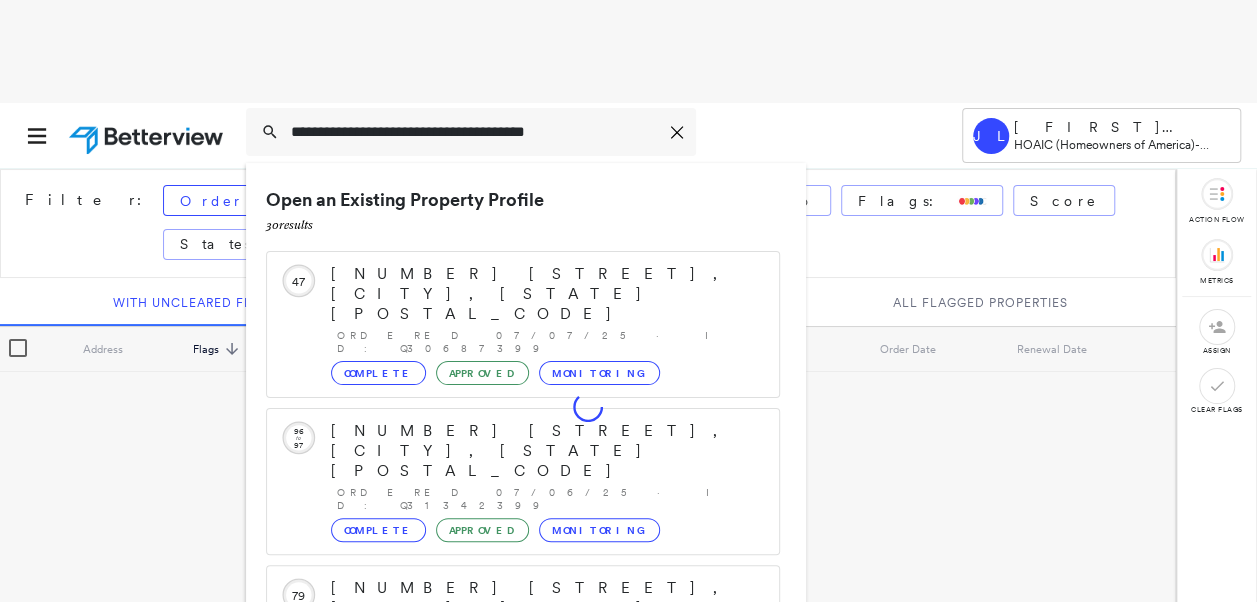 scroll, scrollTop: 206, scrollLeft: 0, axis: vertical 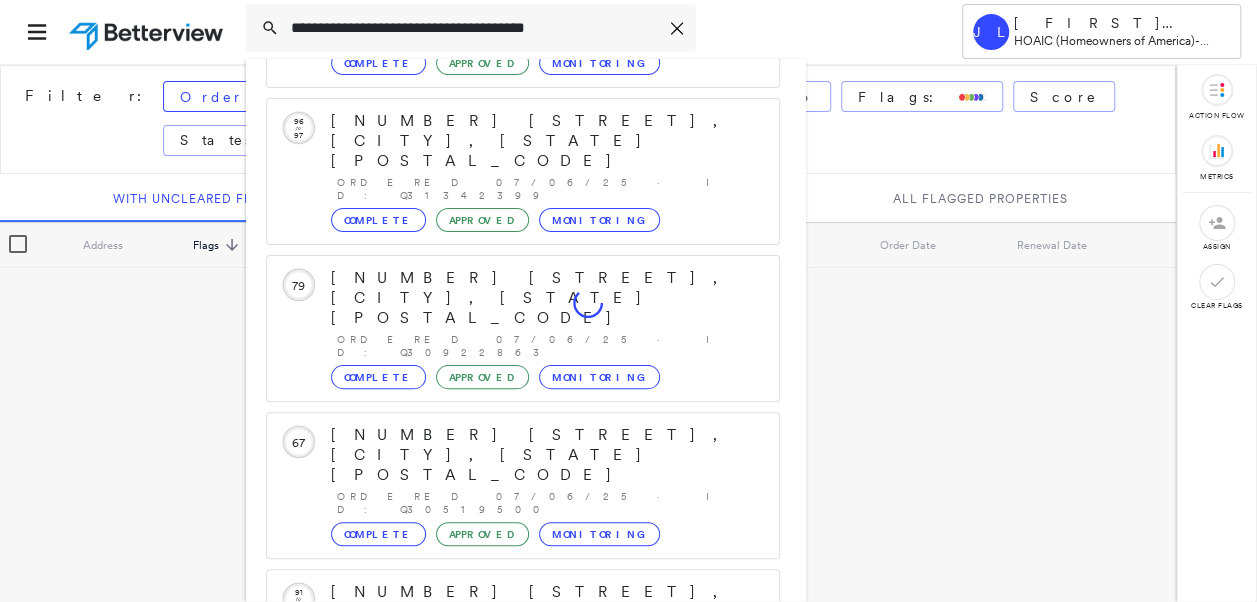 type on "**********" 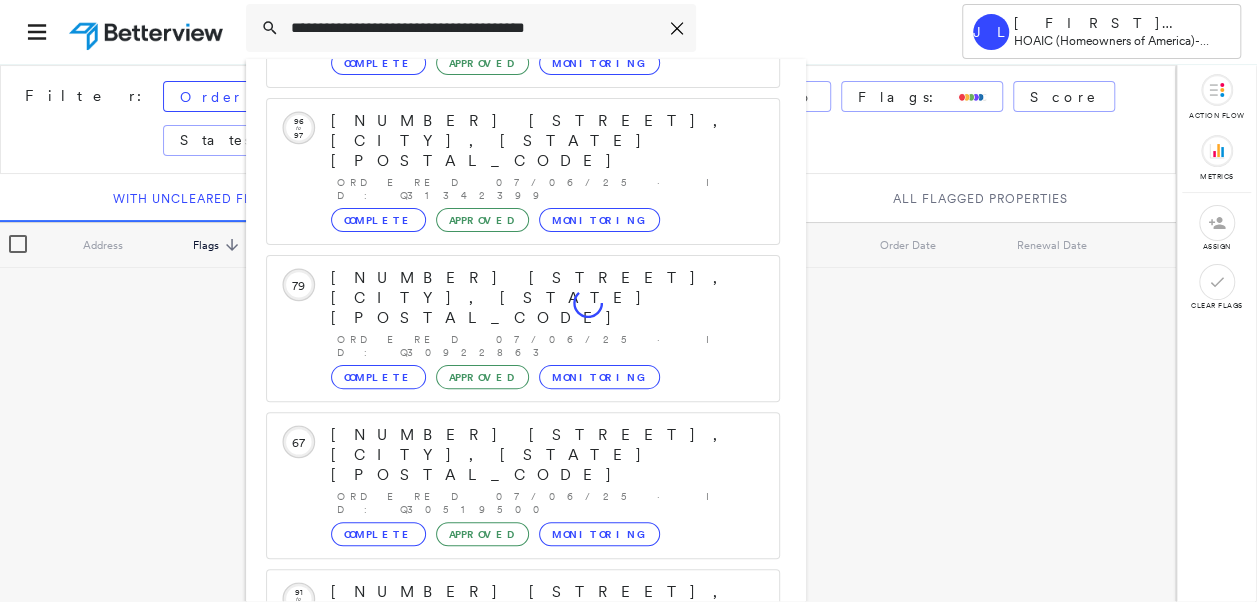 click on "Show  5  more existing properties" at bounding box center [524, 759] 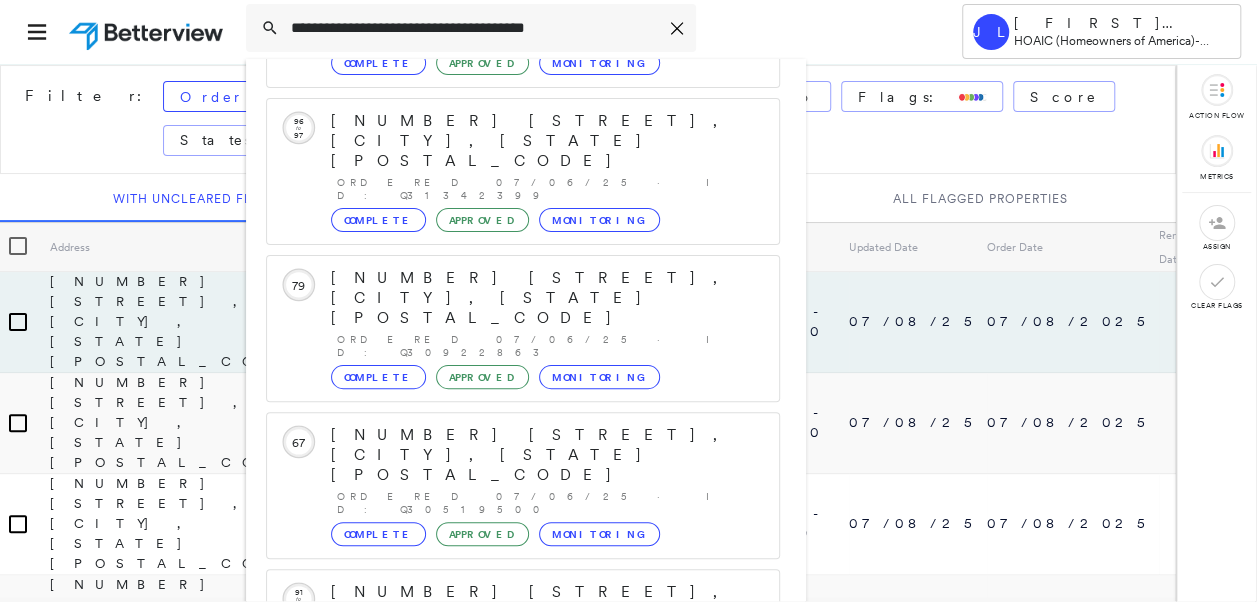 scroll, scrollTop: 577, scrollLeft: 0, axis: vertical 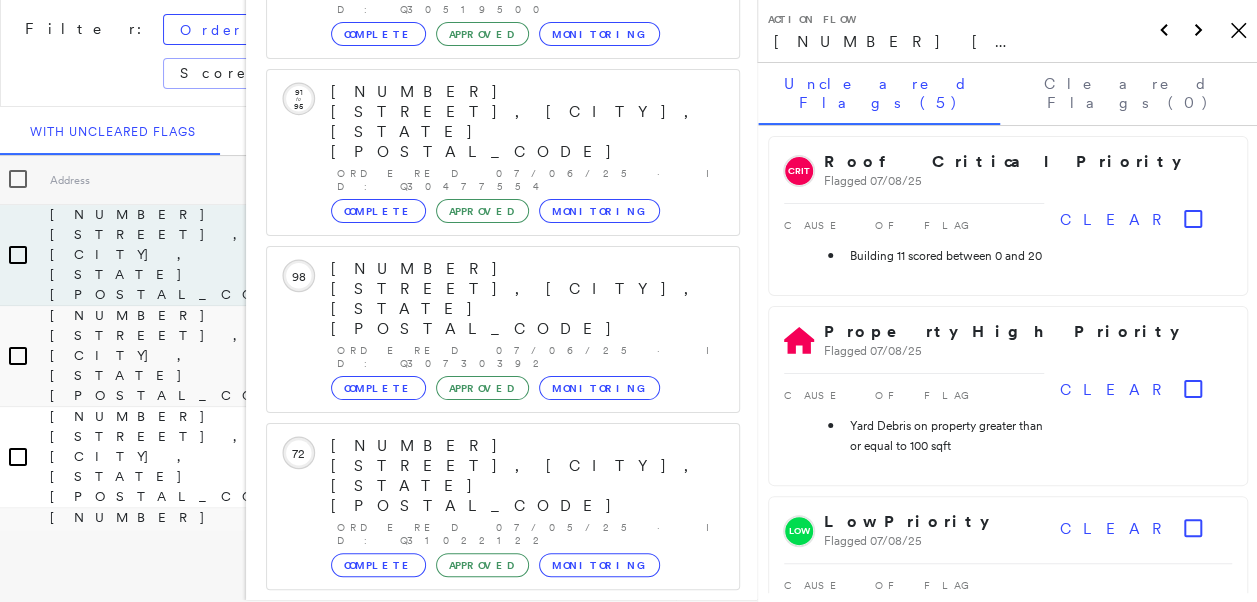 click on "[NUMBER] [STREET], [CITY], [STATE] [POSTAL_CODE]" at bounding box center [491, 1309] 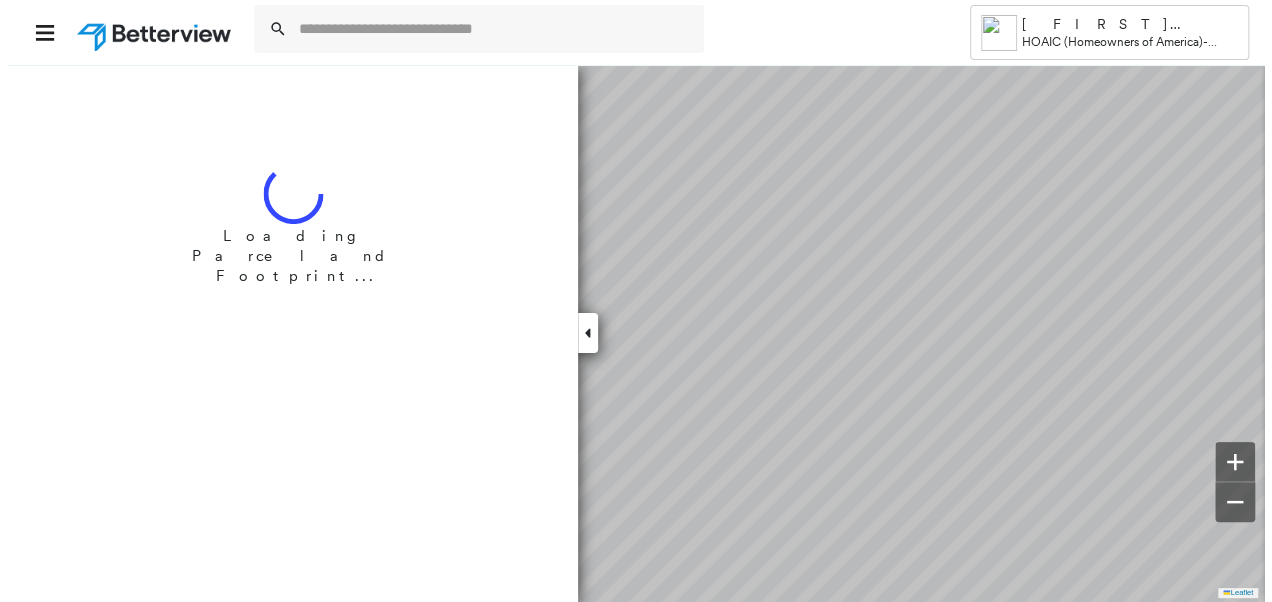 scroll, scrollTop: 0, scrollLeft: 0, axis: both 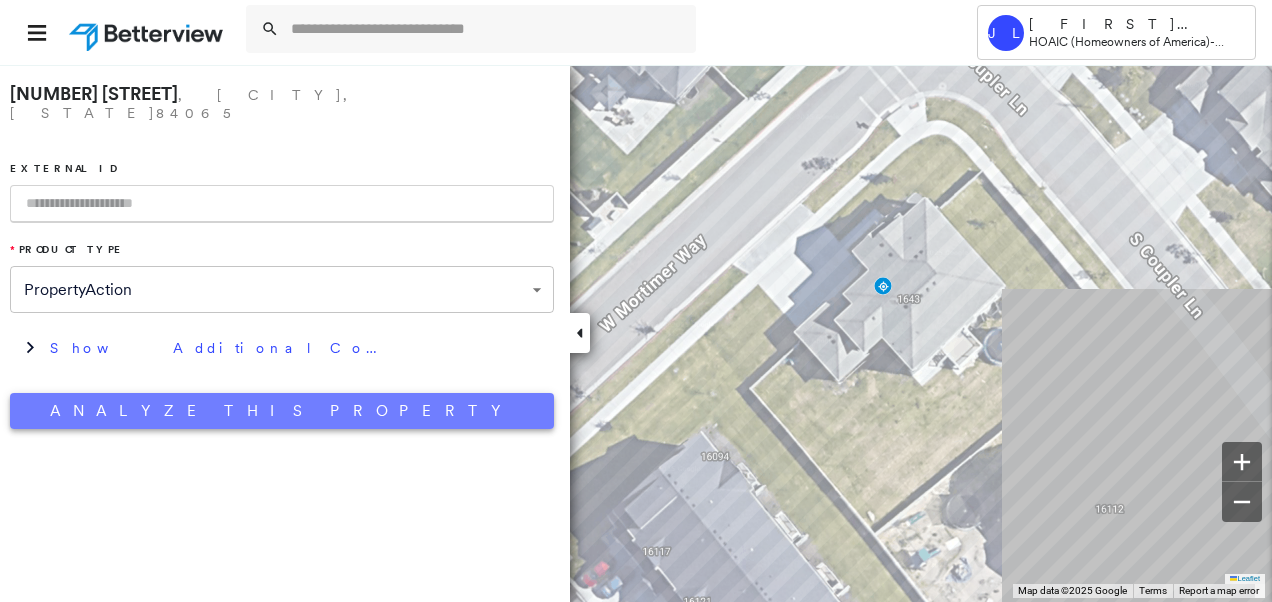 click on "Analyze This Property" at bounding box center [282, 411] 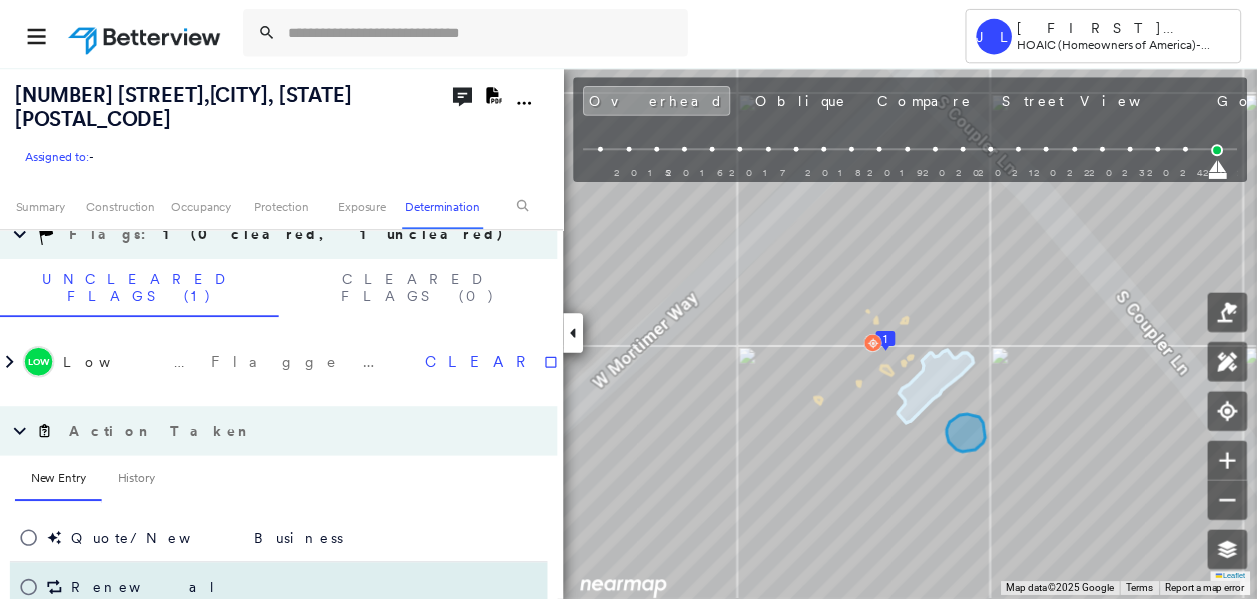 scroll, scrollTop: 1869, scrollLeft: 0, axis: vertical 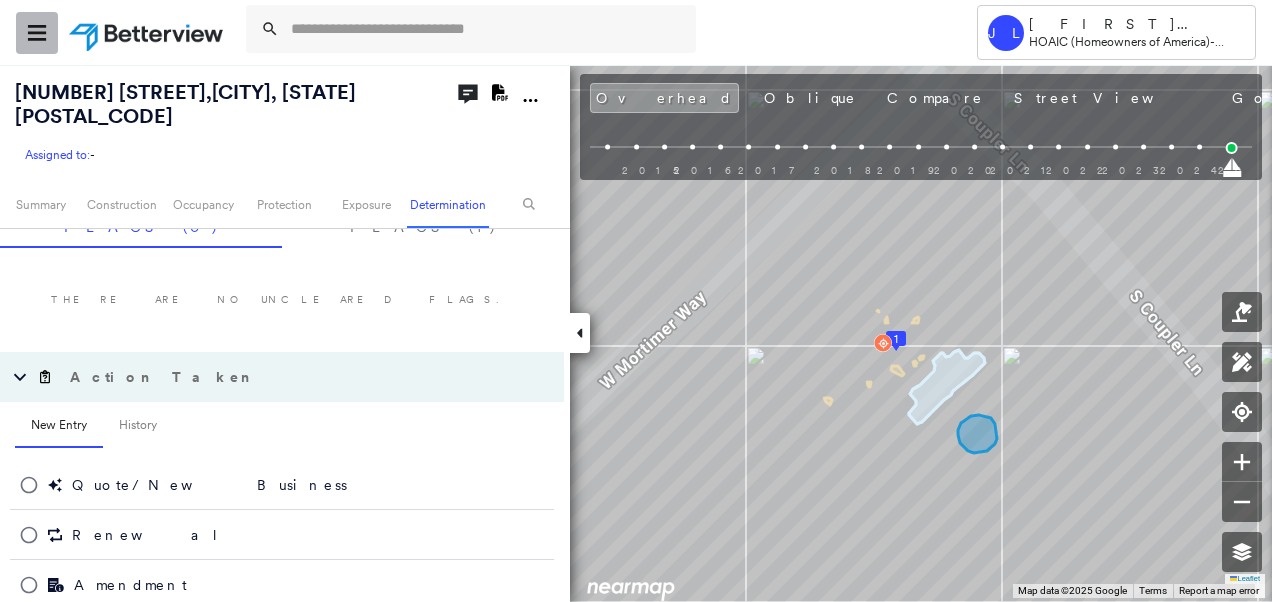 click at bounding box center (37, 33) 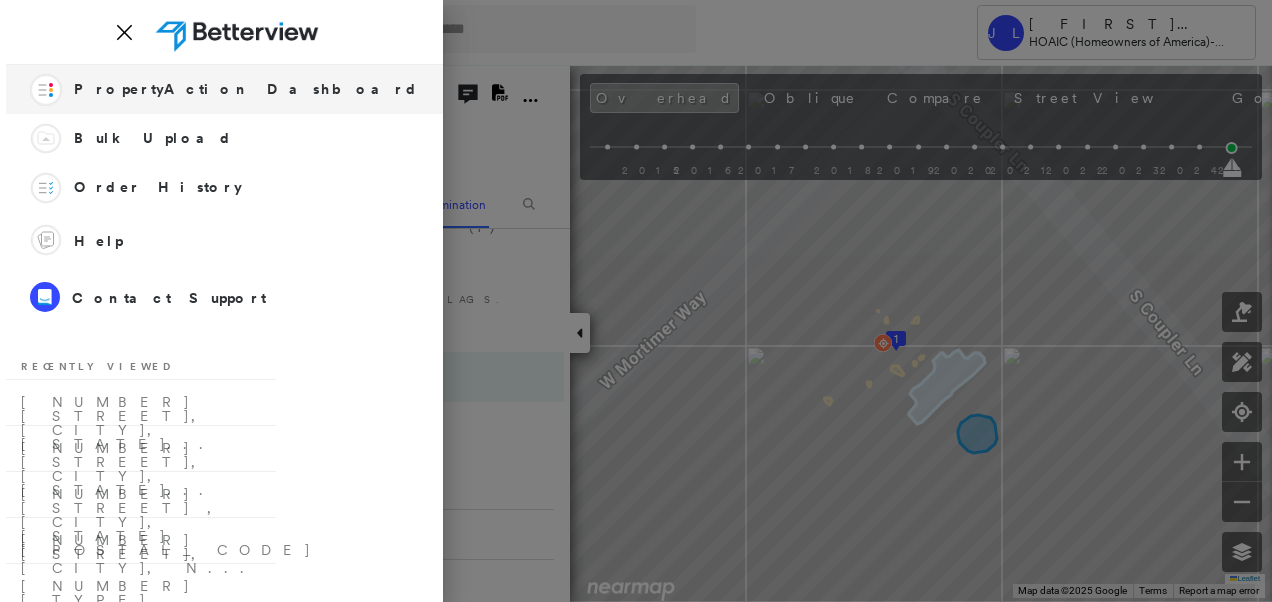 click on "PropertyAction Dashboard" at bounding box center (246, 89) 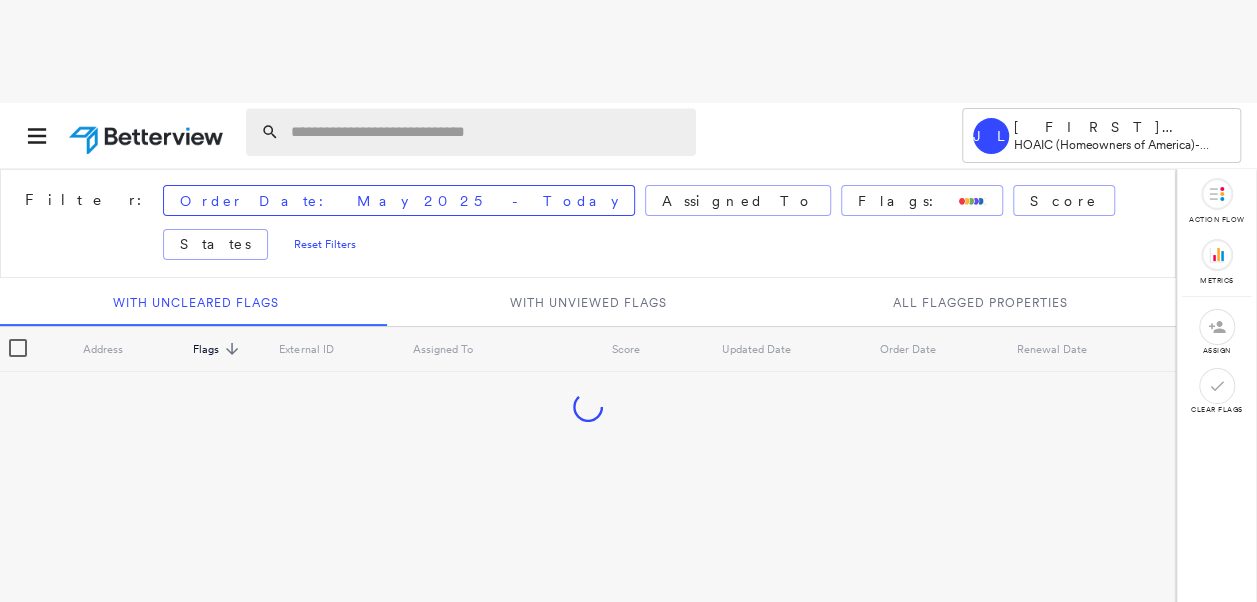 click at bounding box center (487, 132) 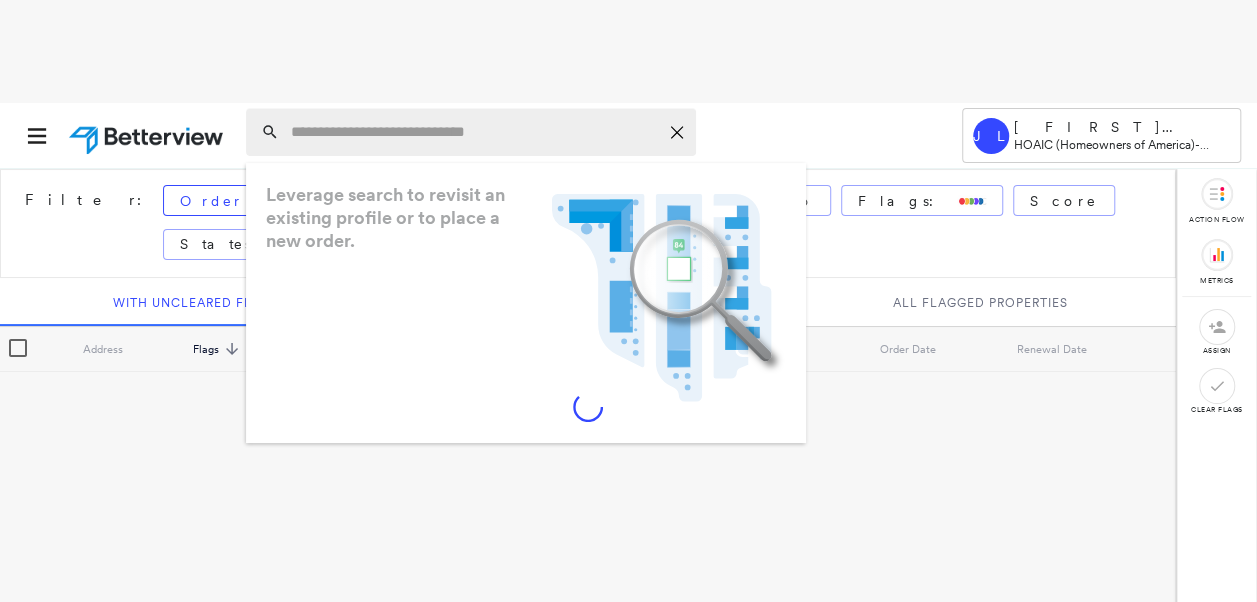 paste on "**********" 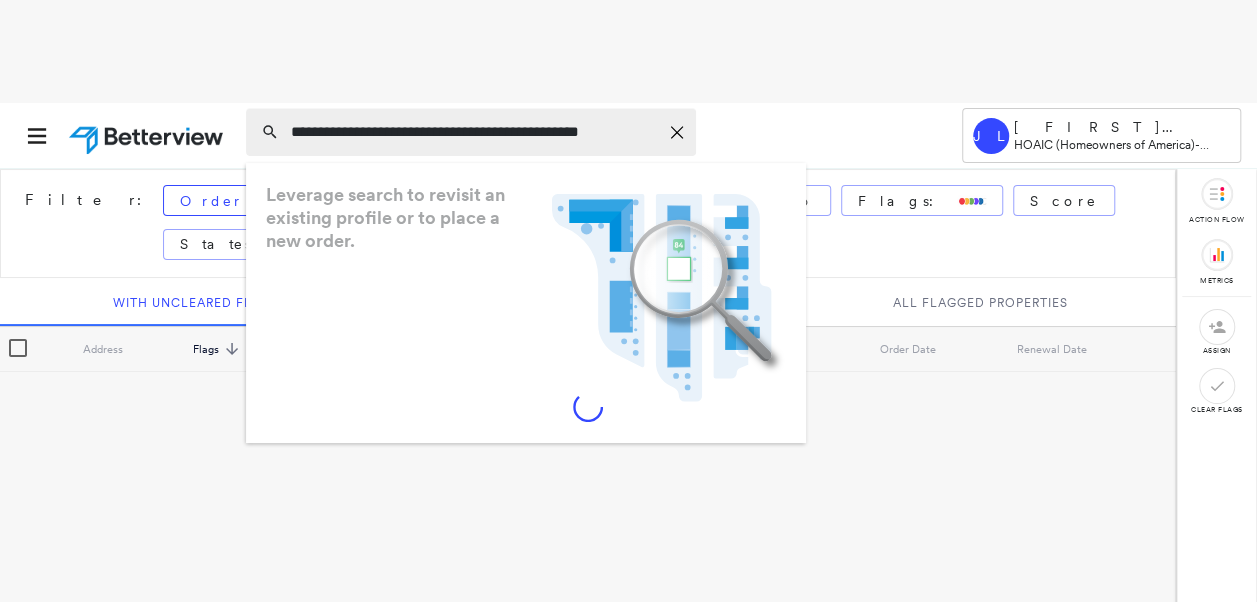 scroll, scrollTop: 0, scrollLeft: 16, axis: horizontal 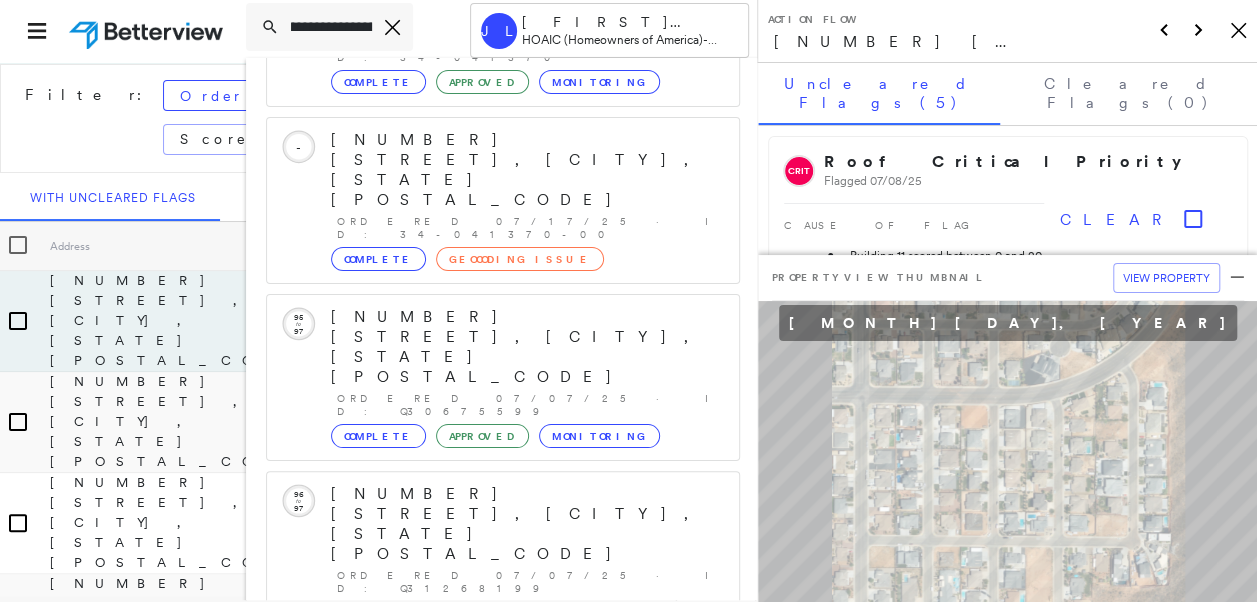 type on "**********" 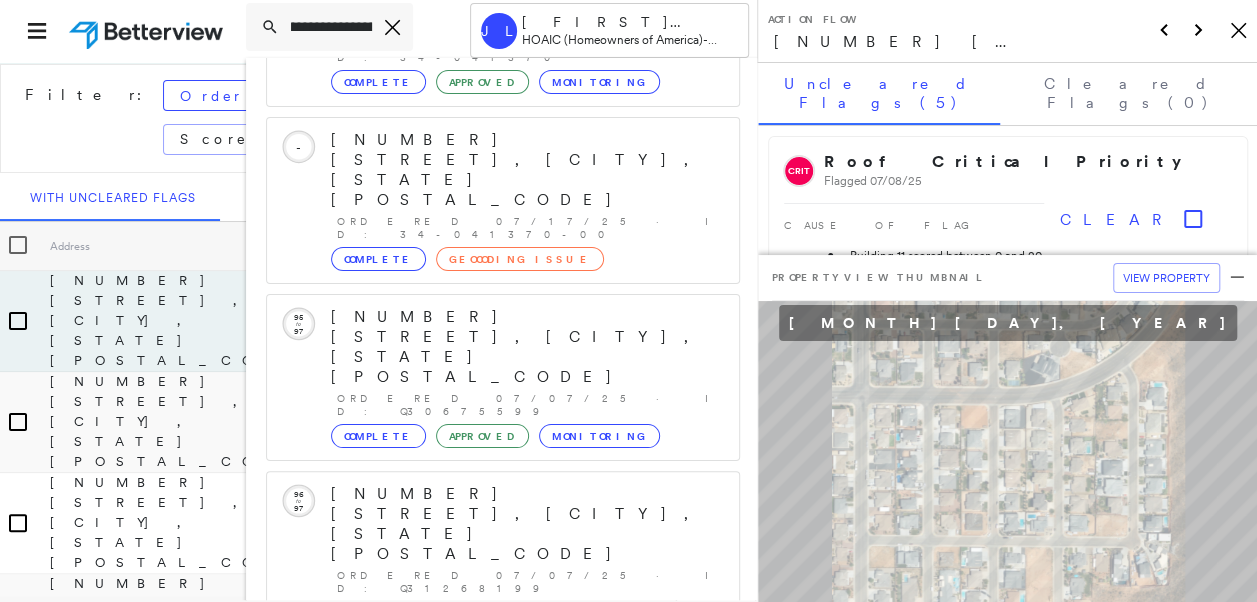 click on "Show  5  more existing properties" at bounding box center (504, 858) 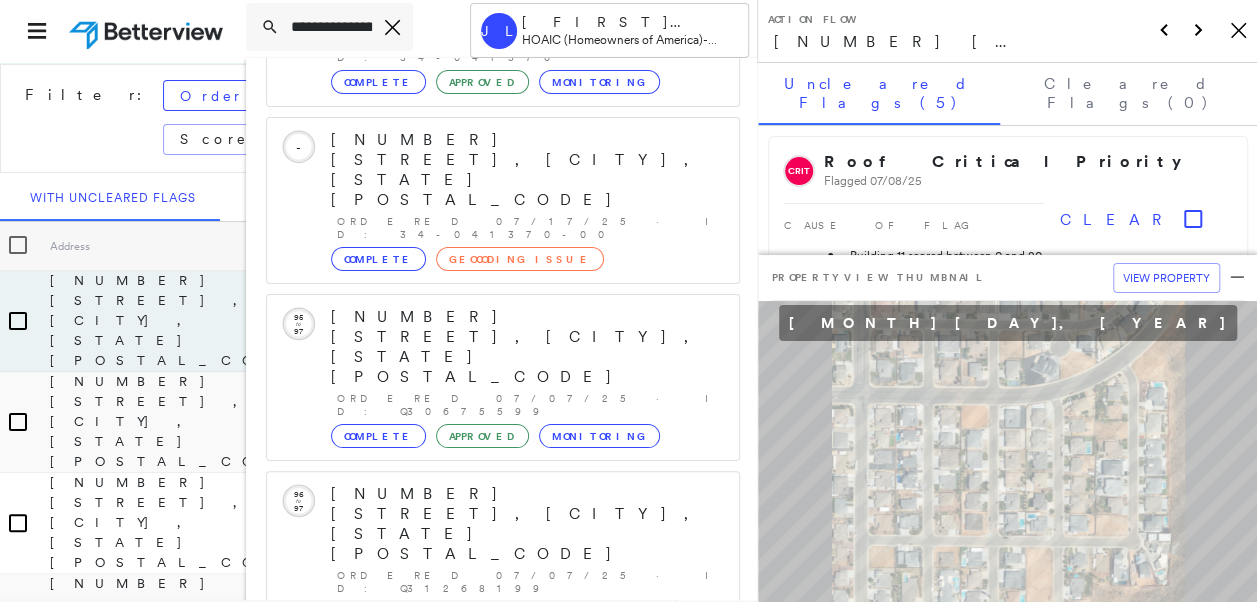 scroll, scrollTop: 577, scrollLeft: 0, axis: vertical 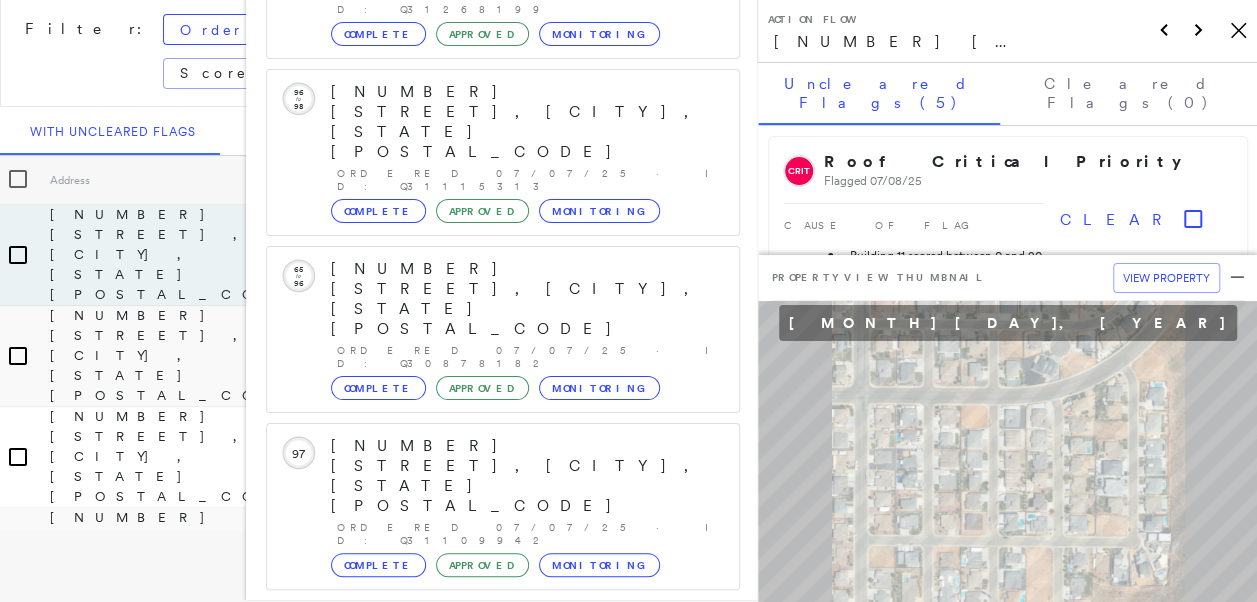 click on "[NUMBER] [STREET], [CITY], [STATE] [POSTAL_CODE]" at bounding box center (491, 1309) 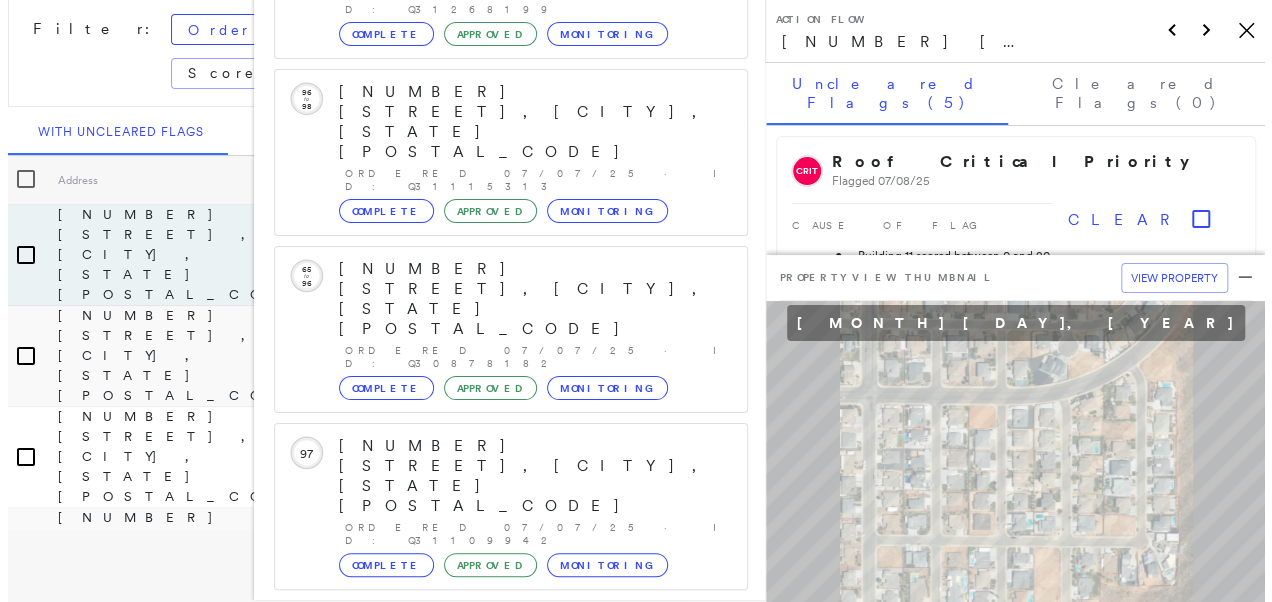 scroll, scrollTop: 0, scrollLeft: 0, axis: both 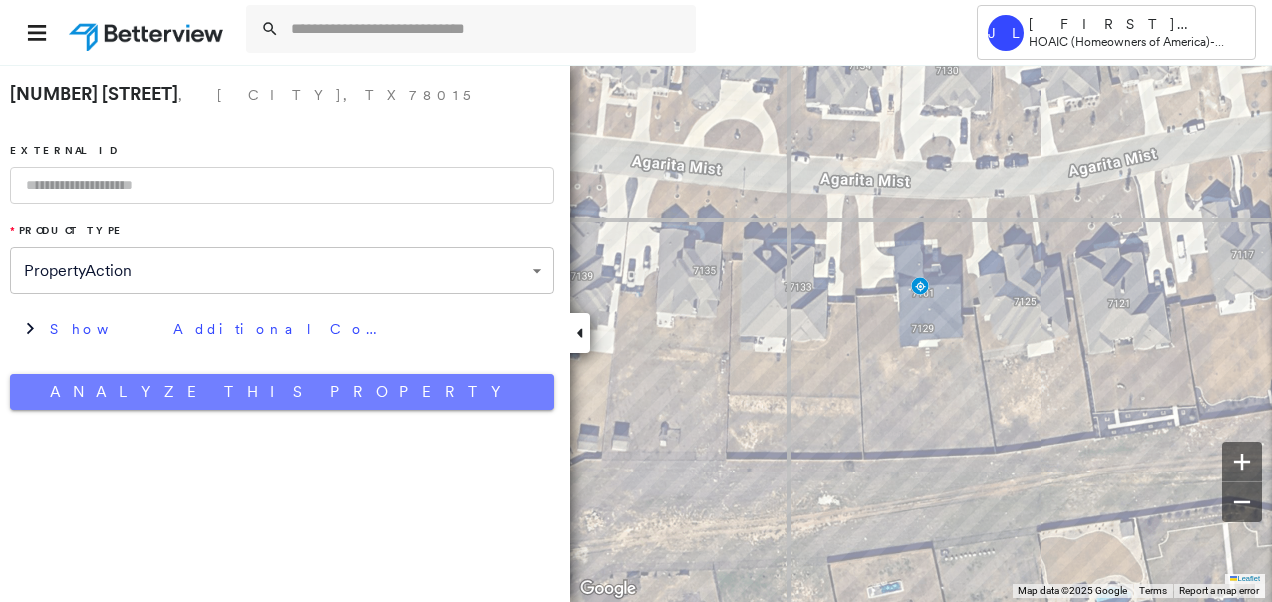 drag, startPoint x: 384, startPoint y: 394, endPoint x: 378, endPoint y: 431, distance: 37.48333 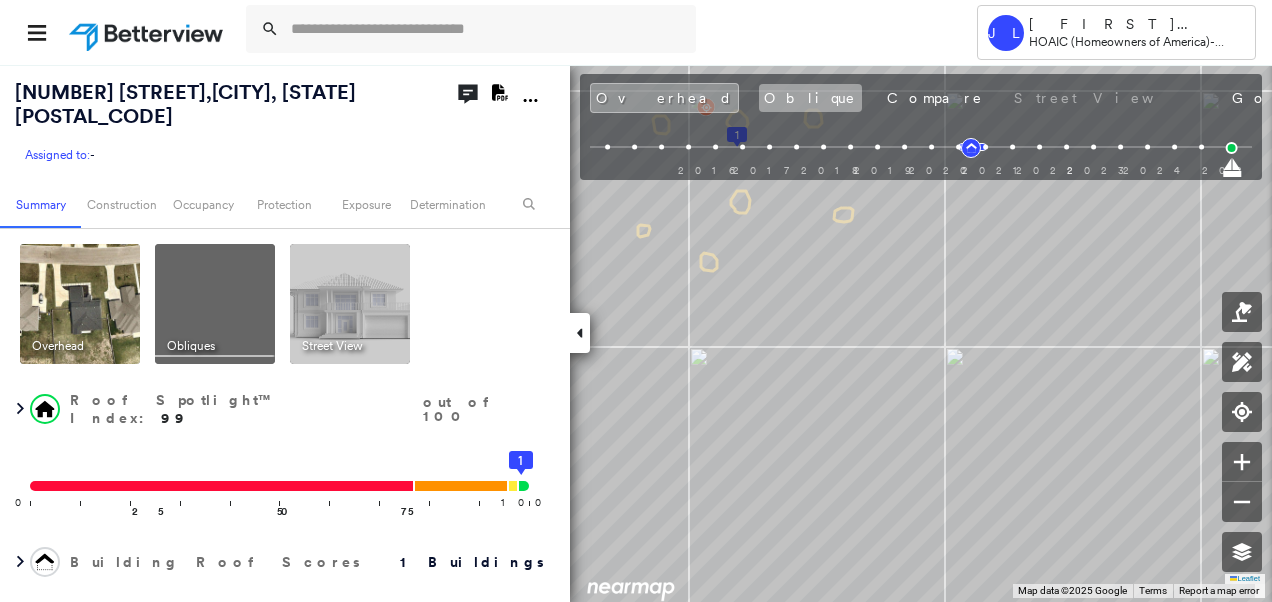 click on "Oblique" at bounding box center [810, 98] 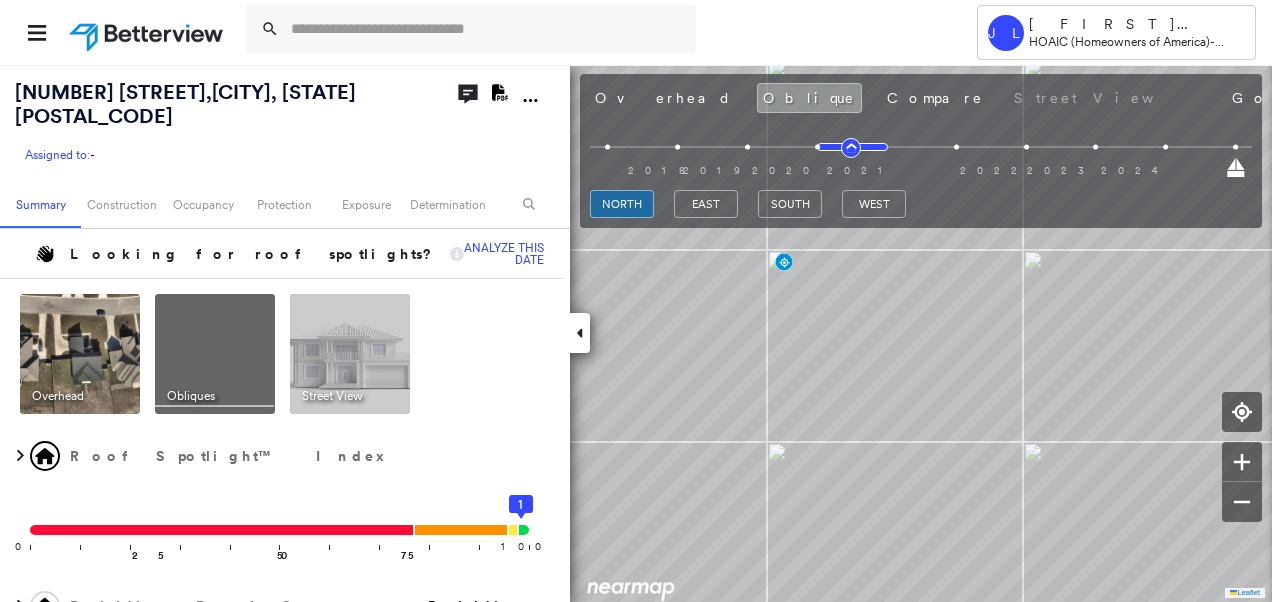 click on "east" at bounding box center [706, 204] 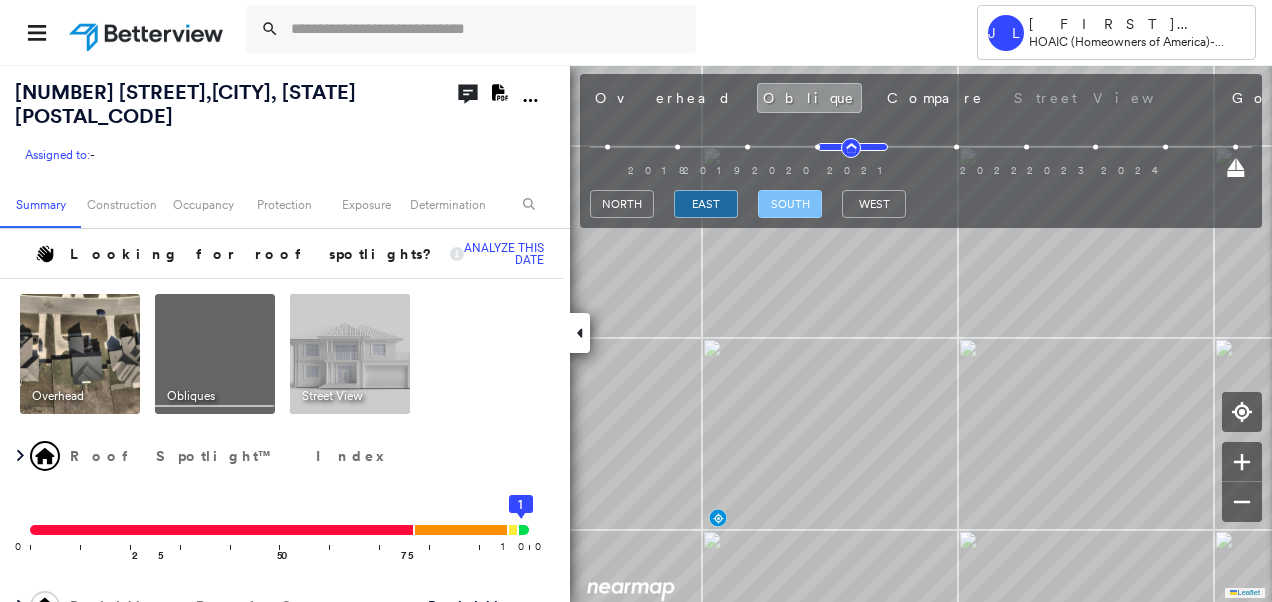 click on "south" at bounding box center [790, 204] 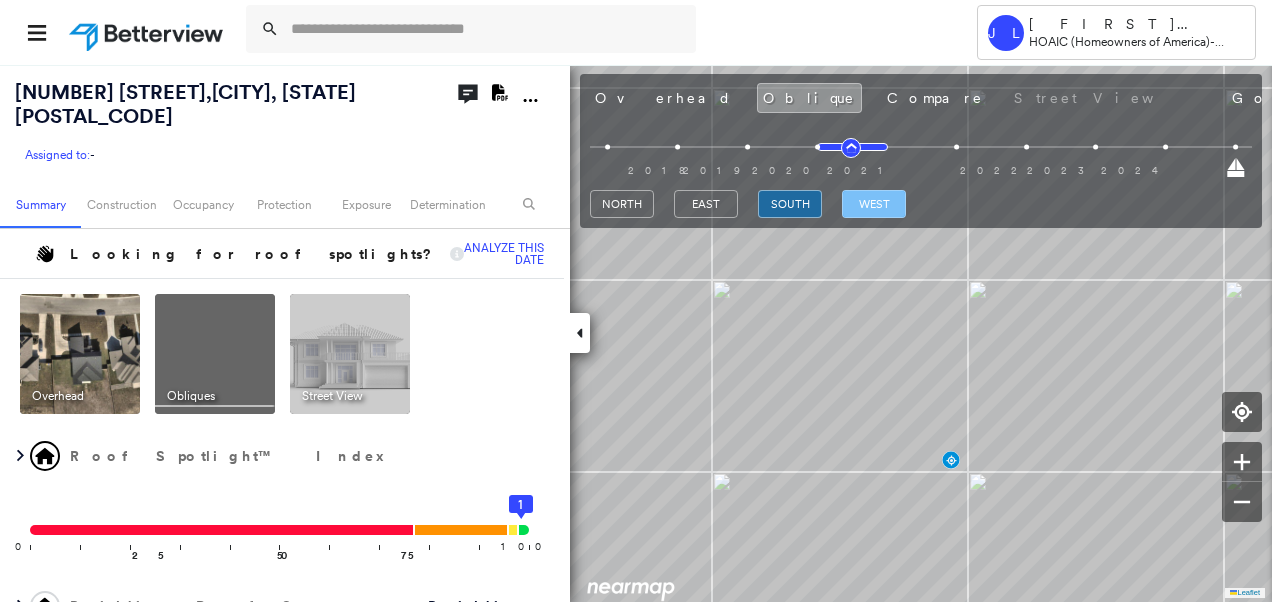 click on "west" at bounding box center (874, 204) 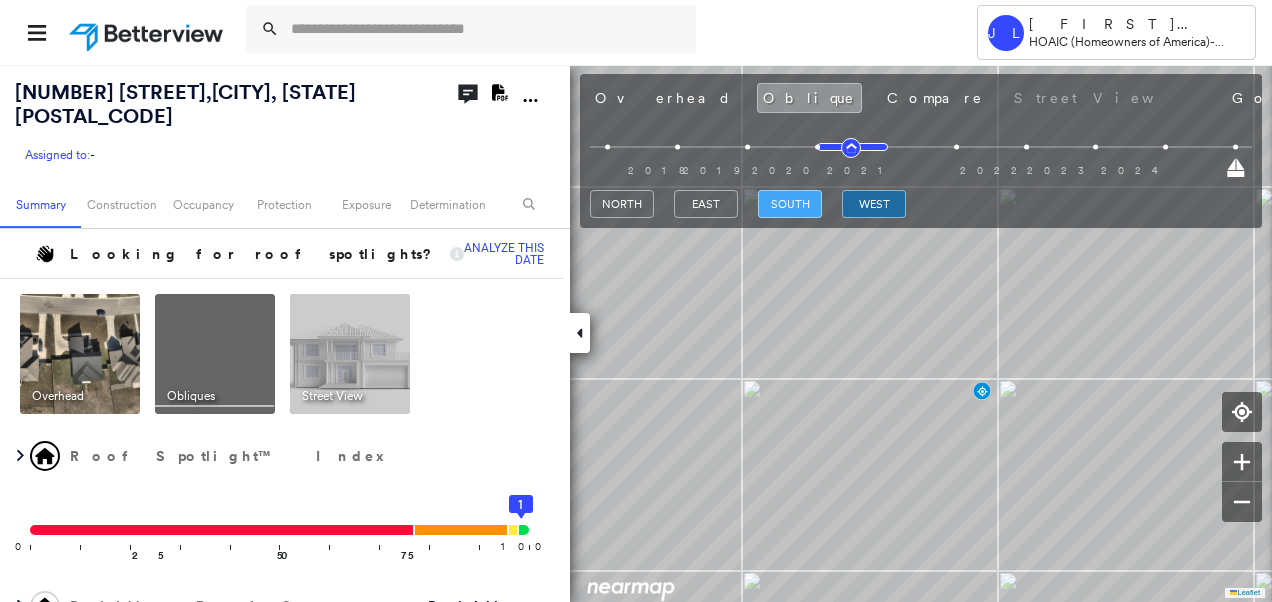 click on "south" at bounding box center (790, 204) 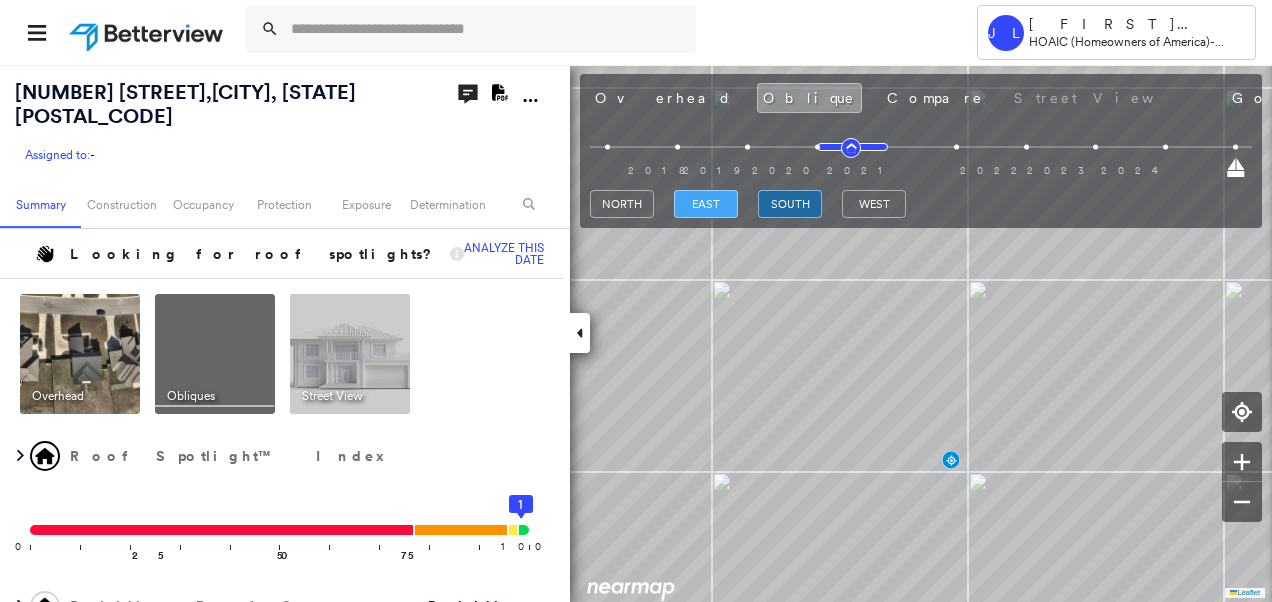 click on "east" at bounding box center (706, 204) 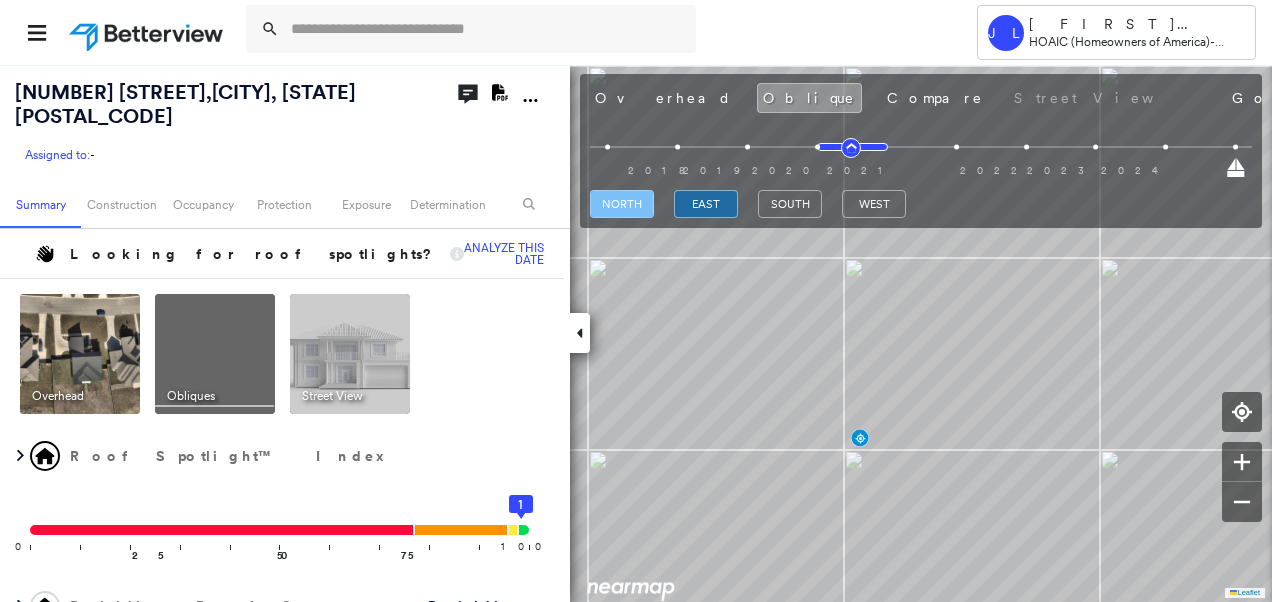 click on "north" at bounding box center (622, 204) 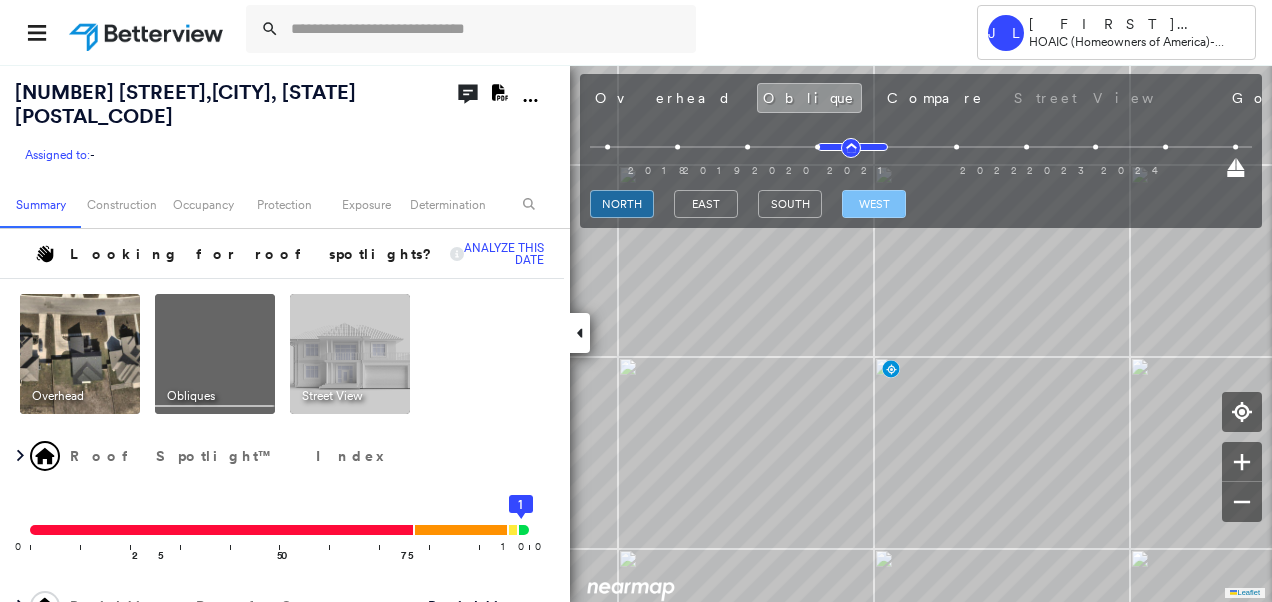click on "west" at bounding box center (874, 204) 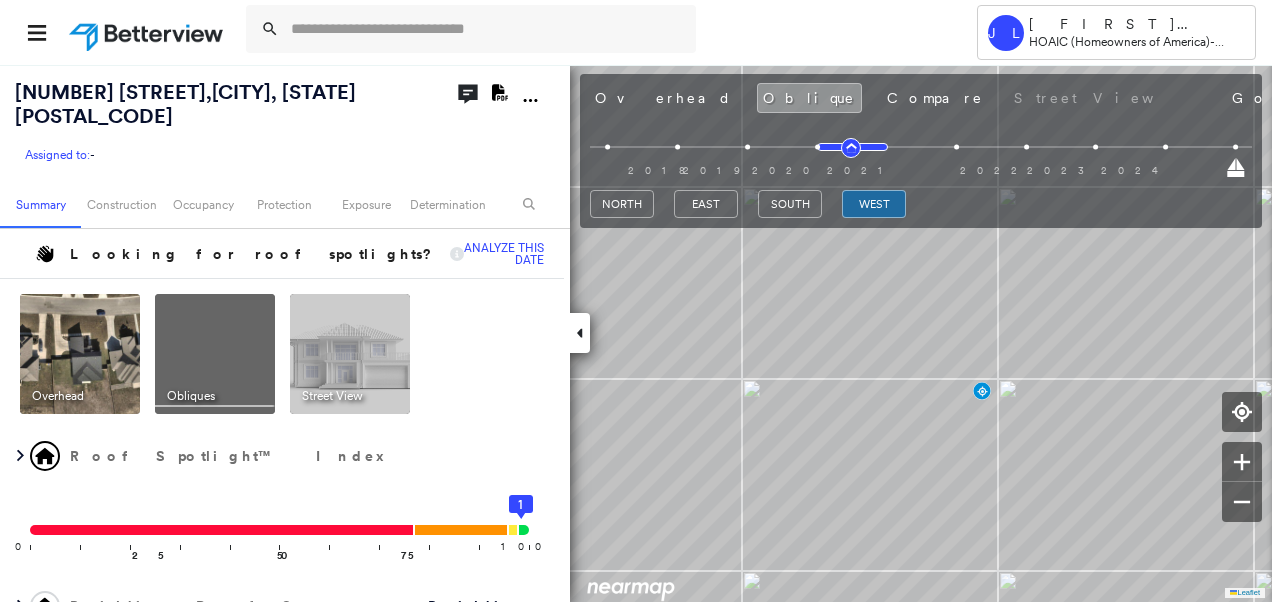 click on "north east south west" at bounding box center (921, 204) 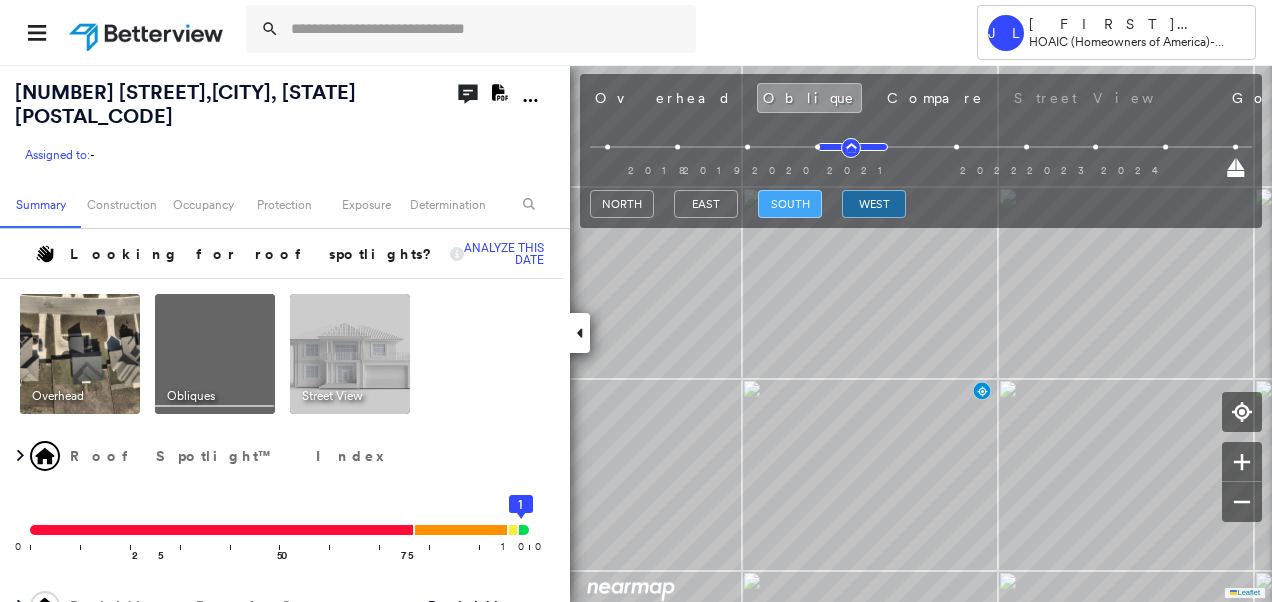 click on "south" at bounding box center [790, 204] 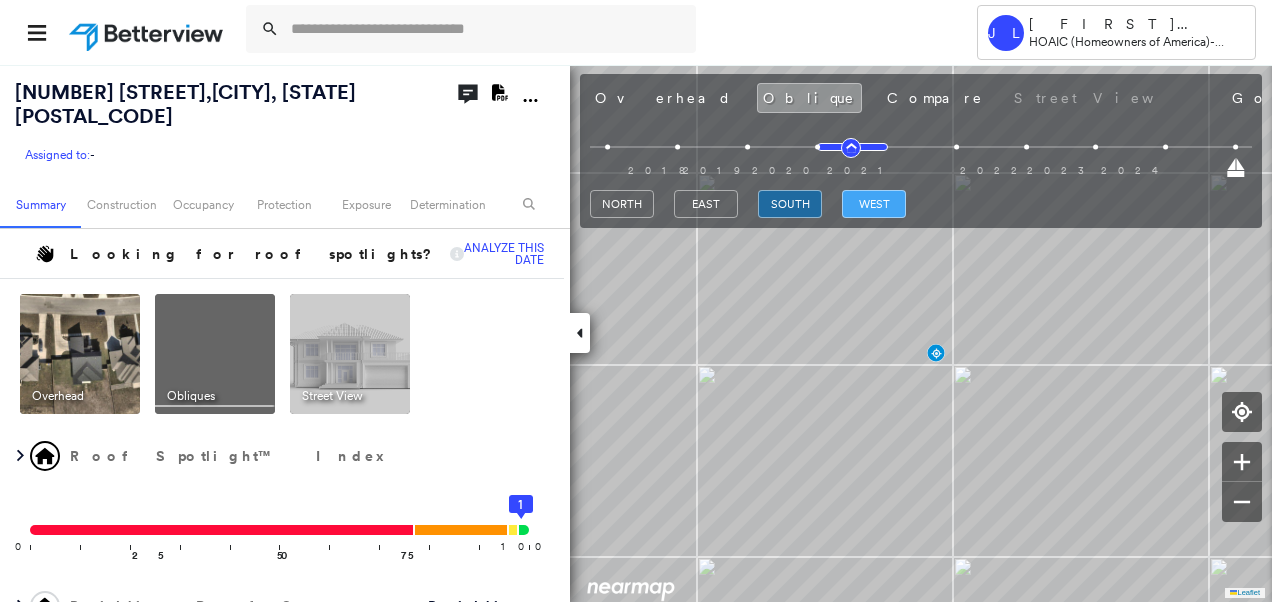 click on "west" at bounding box center [874, 204] 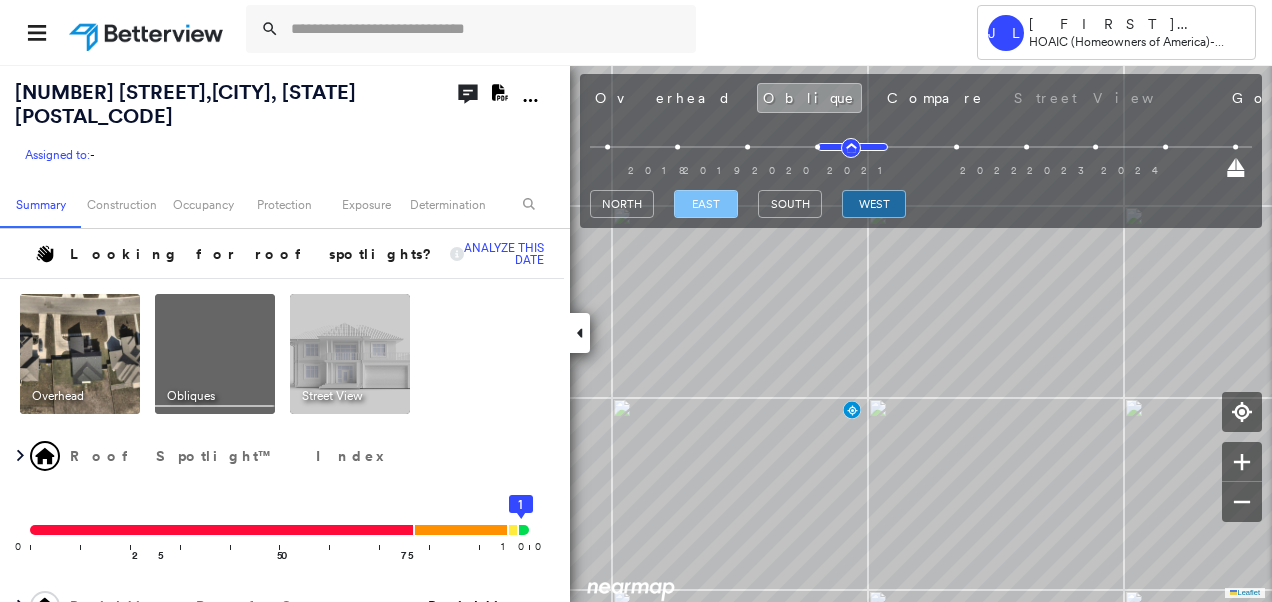 click on "east" at bounding box center [706, 204] 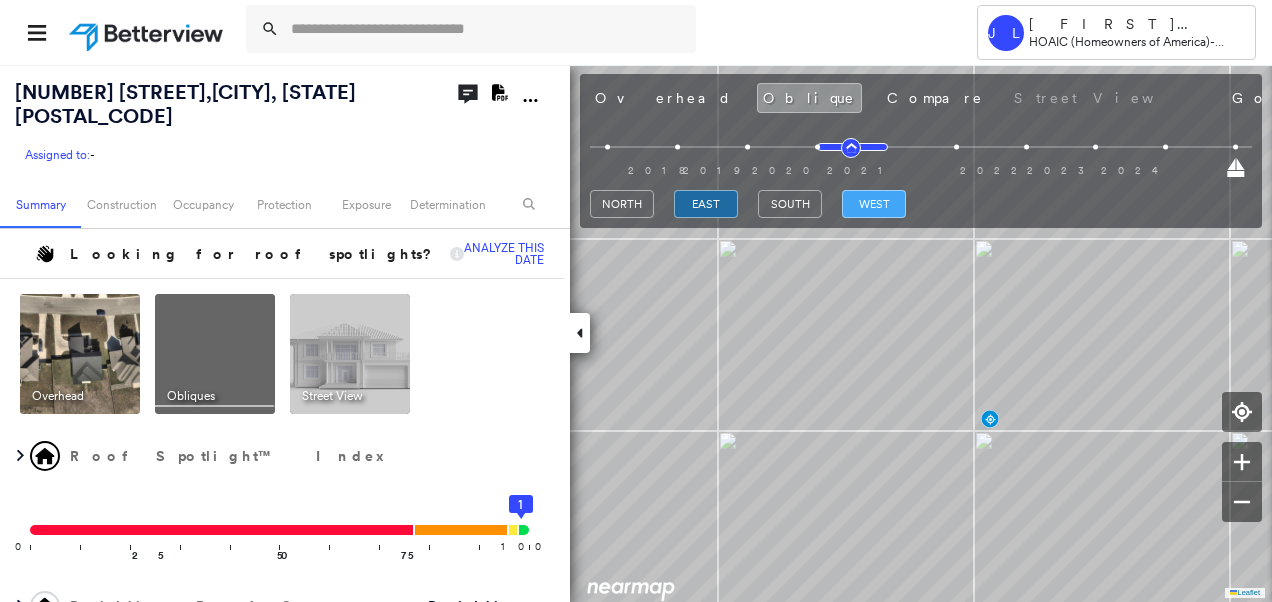 click on "west" at bounding box center (874, 204) 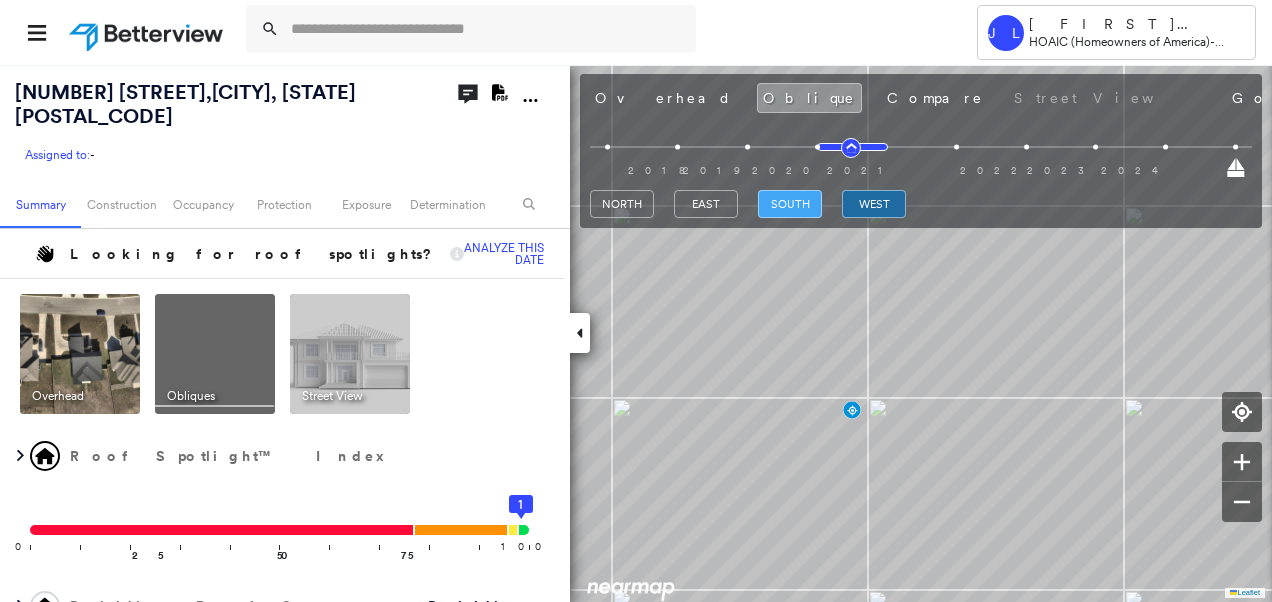 click on "south" at bounding box center (790, 204) 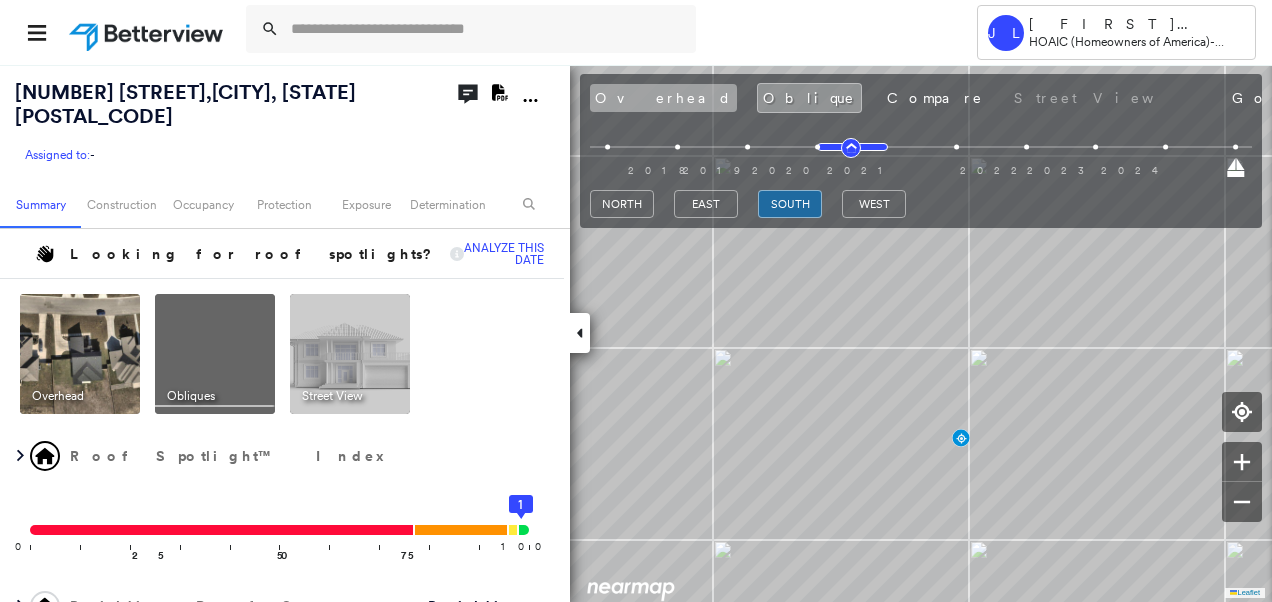 click on "Overhead" at bounding box center [663, 98] 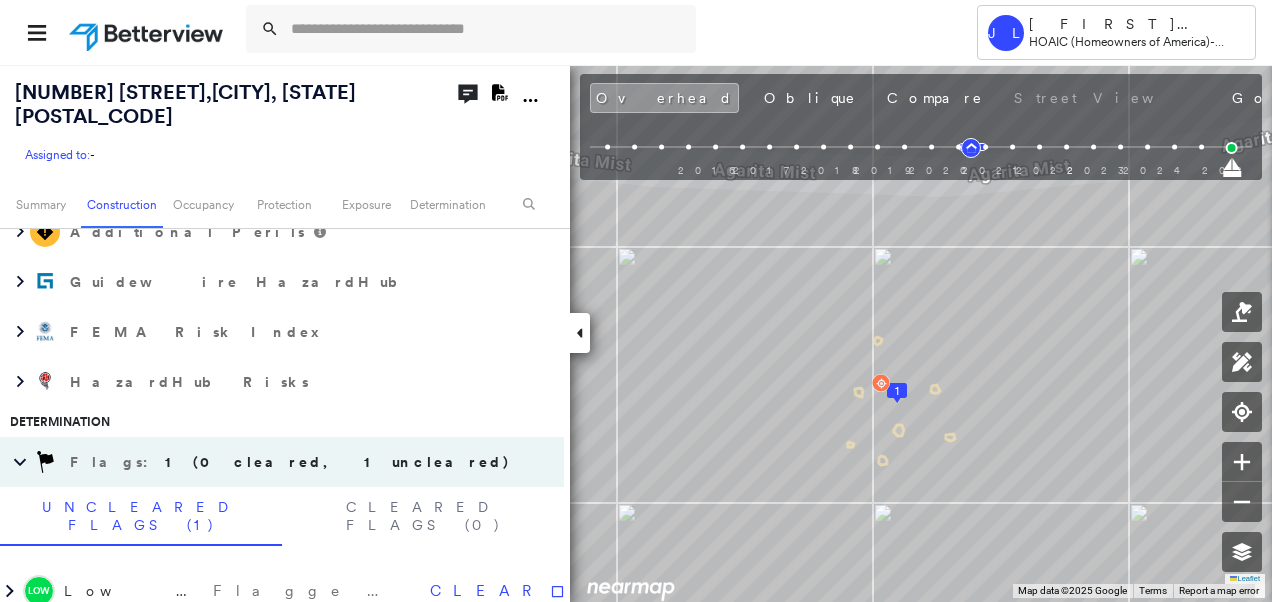 scroll, scrollTop: 2000, scrollLeft: 0, axis: vertical 